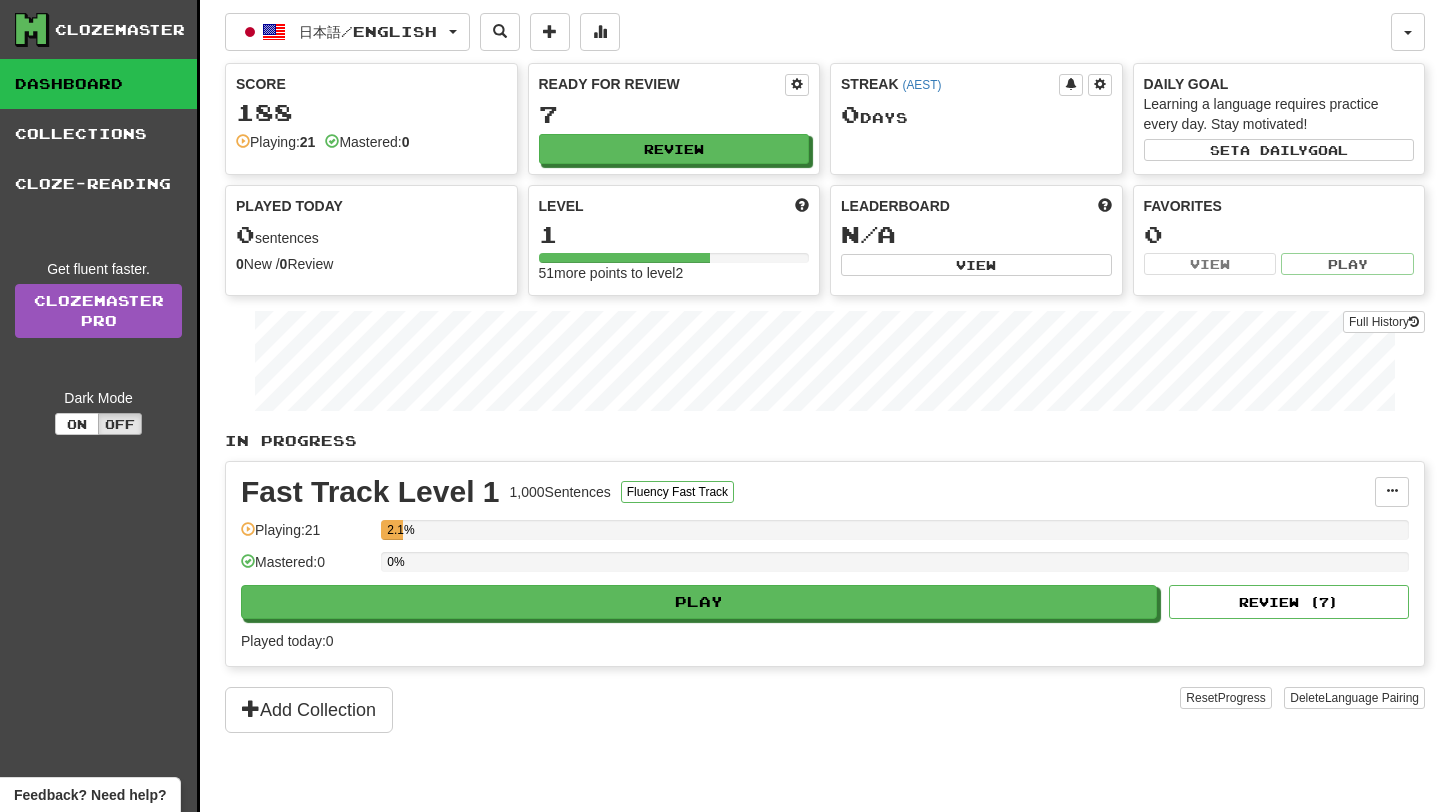scroll, scrollTop: 0, scrollLeft: 0, axis: both 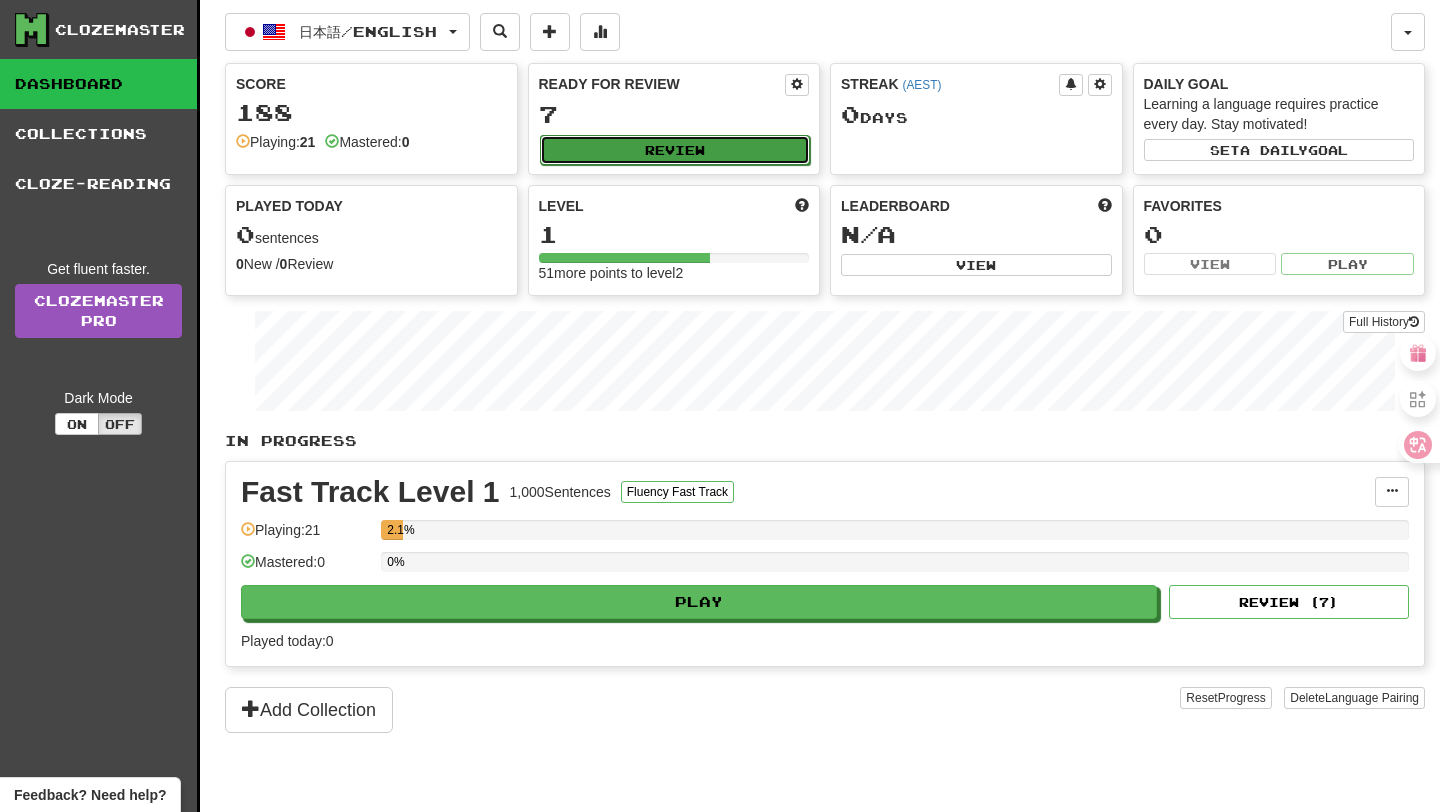 click on "Review" at bounding box center (675, 150) 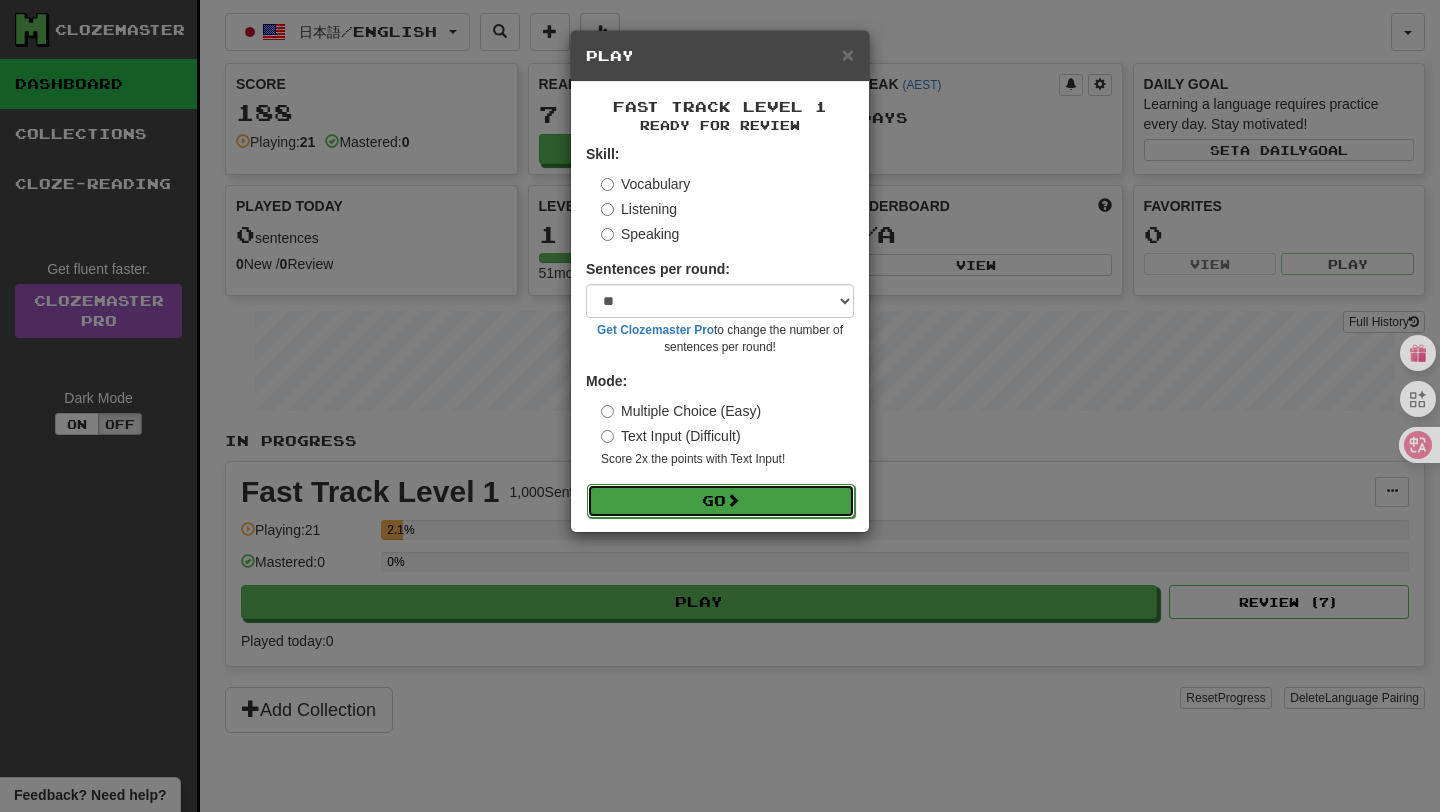 click on "Go" at bounding box center [721, 501] 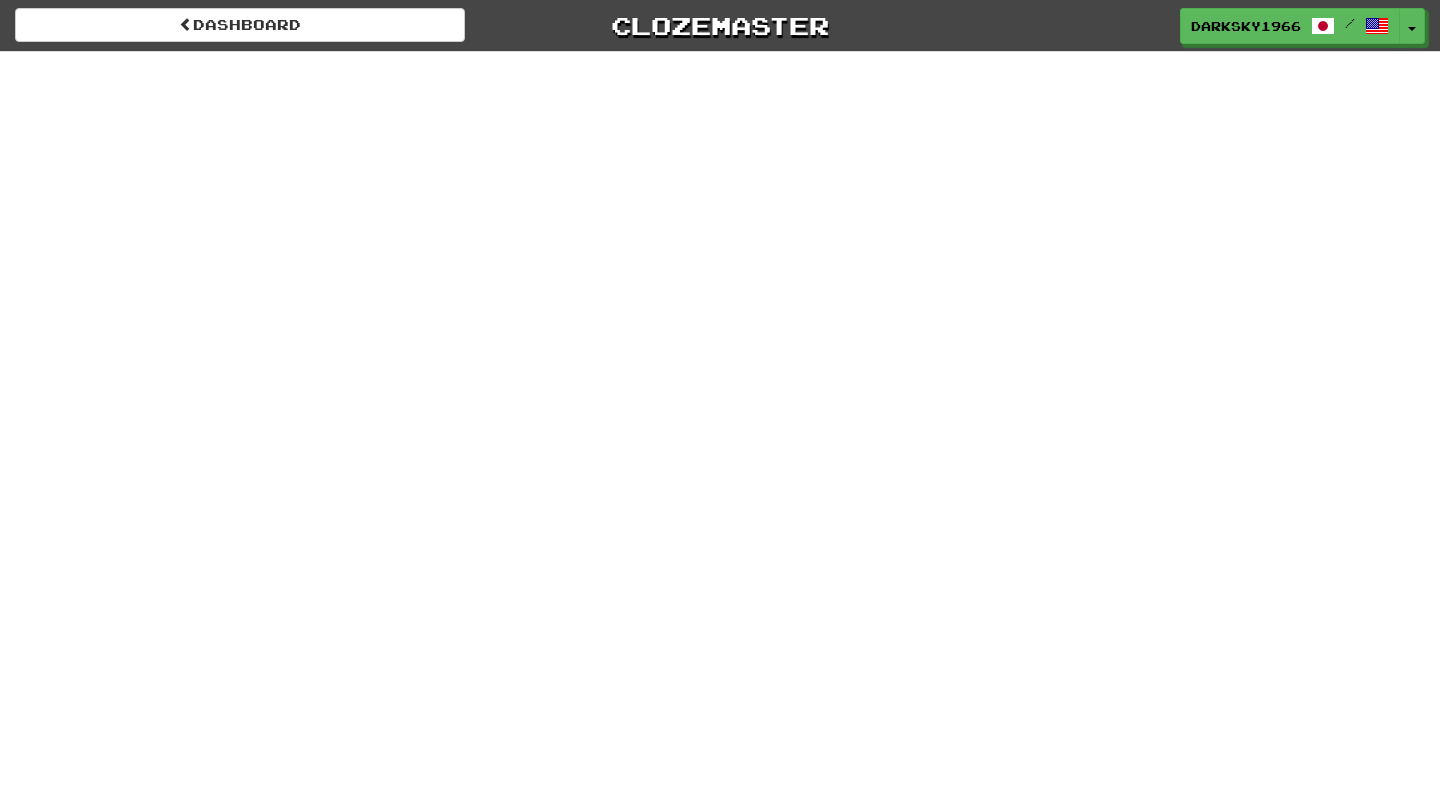scroll, scrollTop: 0, scrollLeft: 0, axis: both 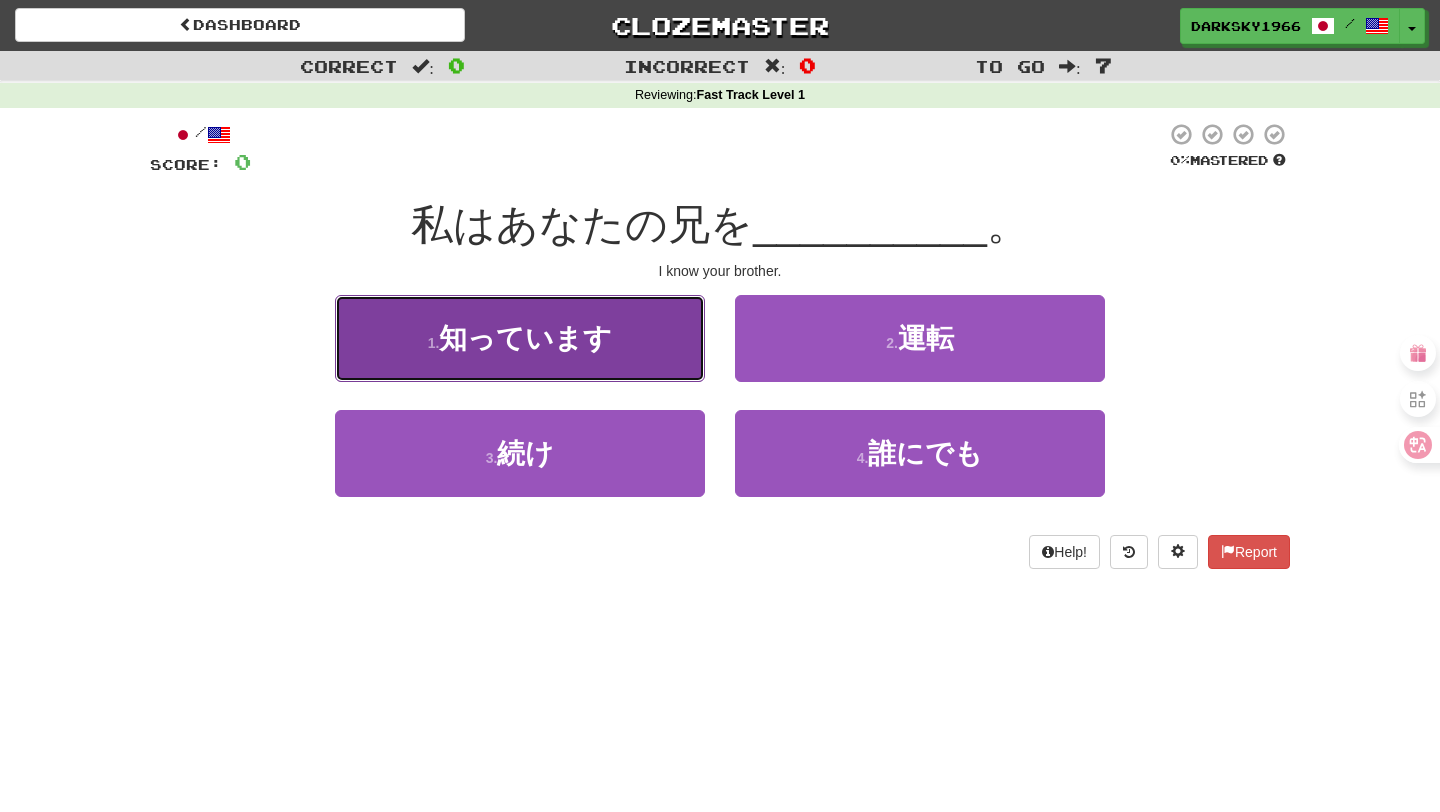 click on "知っています" at bounding box center (525, 338) 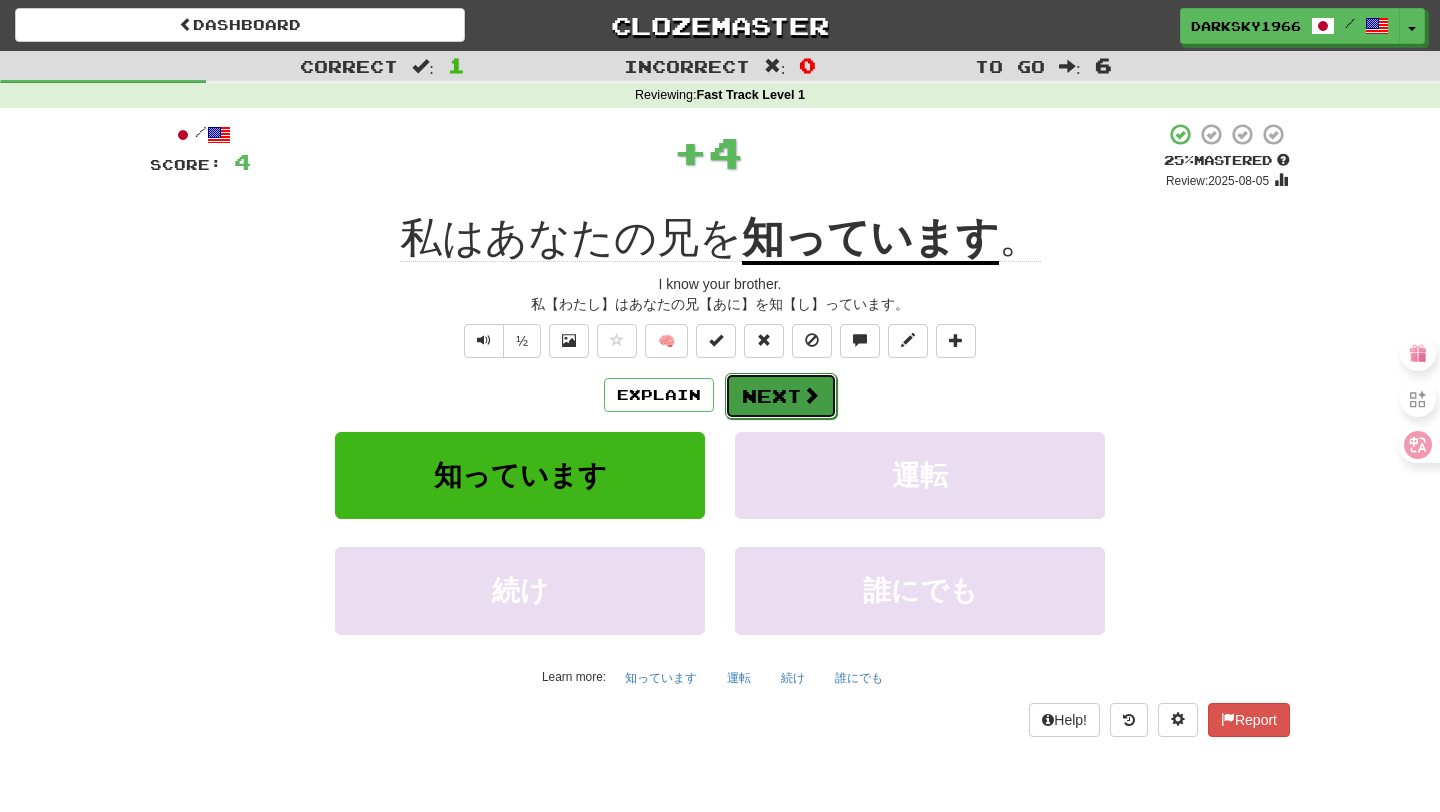 click on "Next" at bounding box center [781, 396] 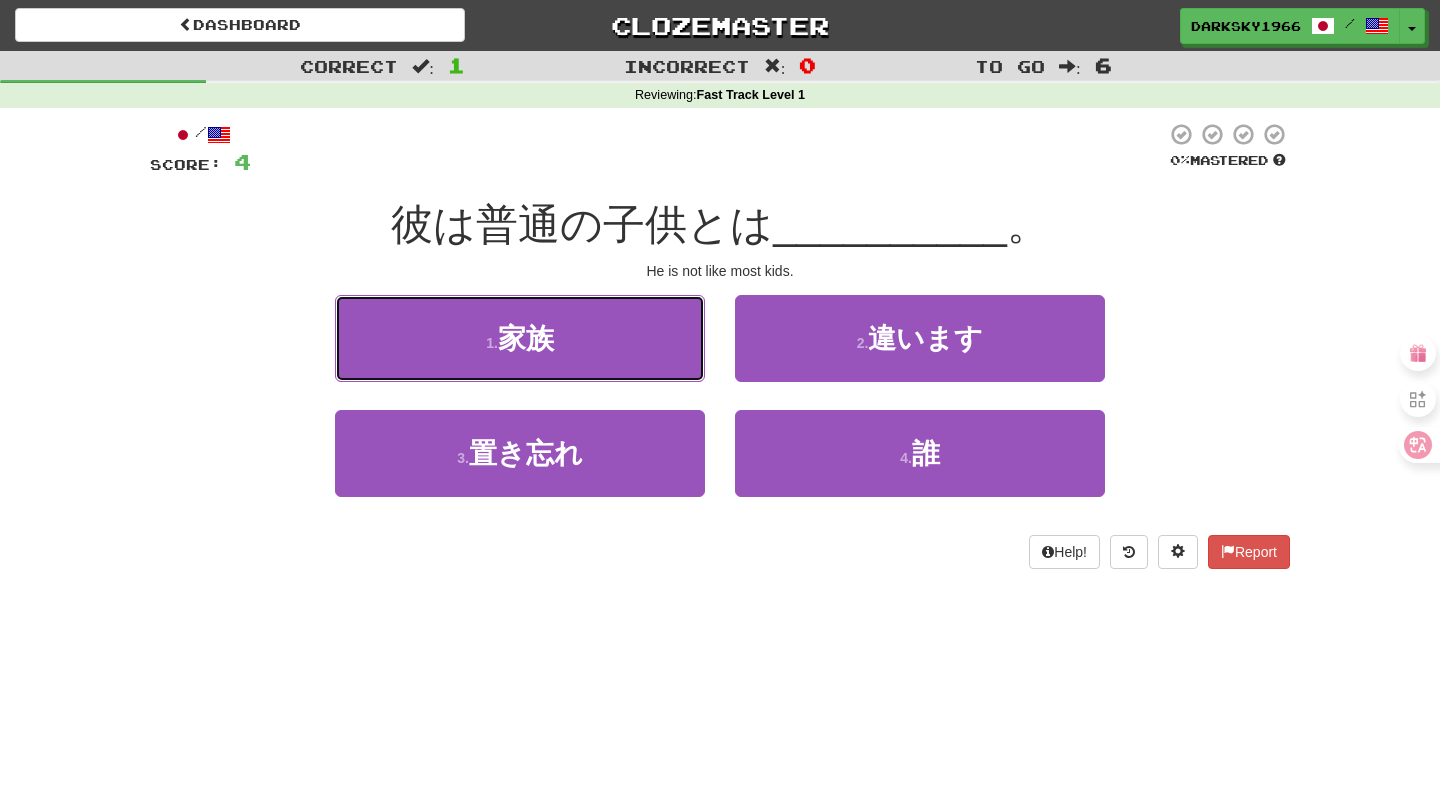 click on "1 .  家族" at bounding box center (520, 338) 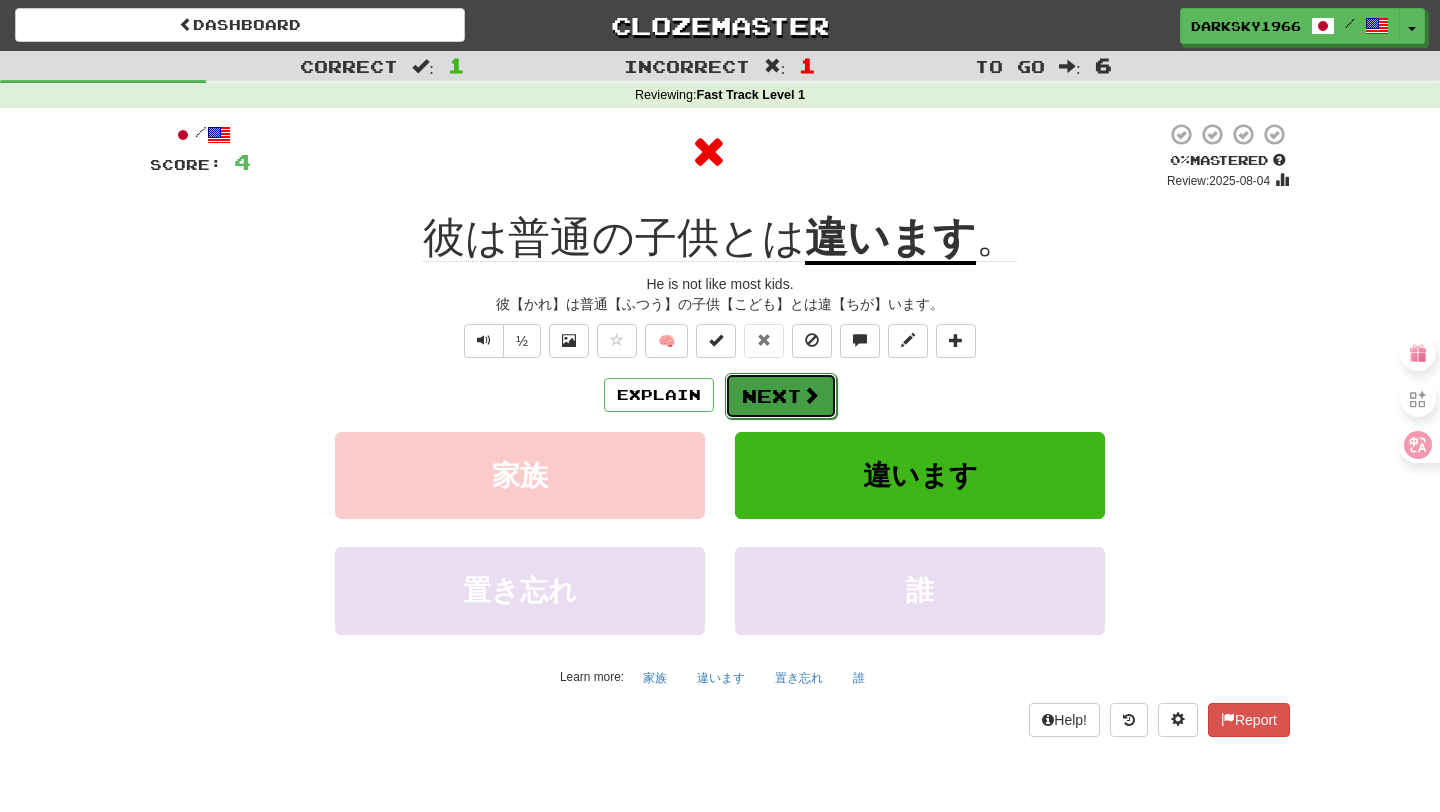 click on "Next" at bounding box center [781, 396] 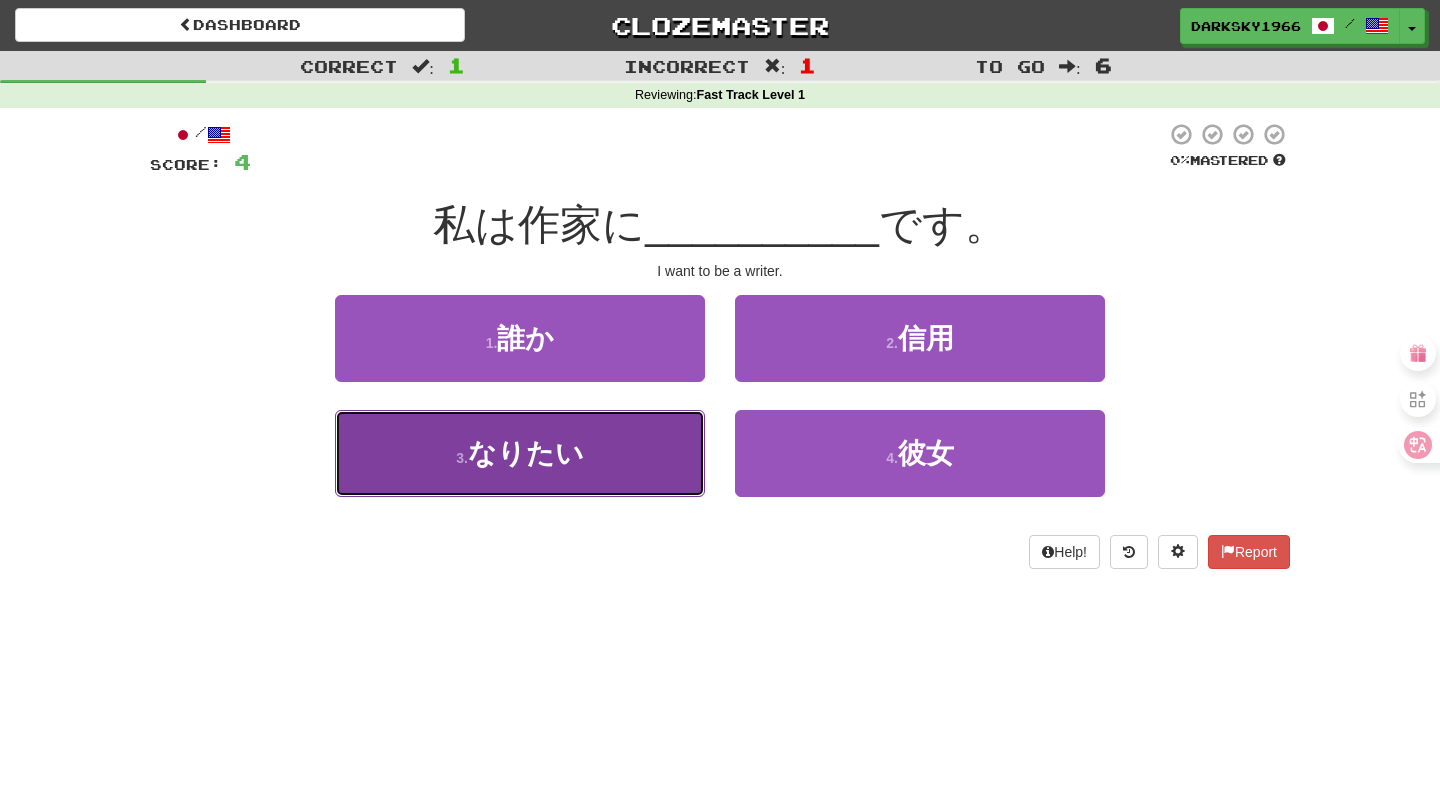 click on "3 .  なりたい" at bounding box center (520, 453) 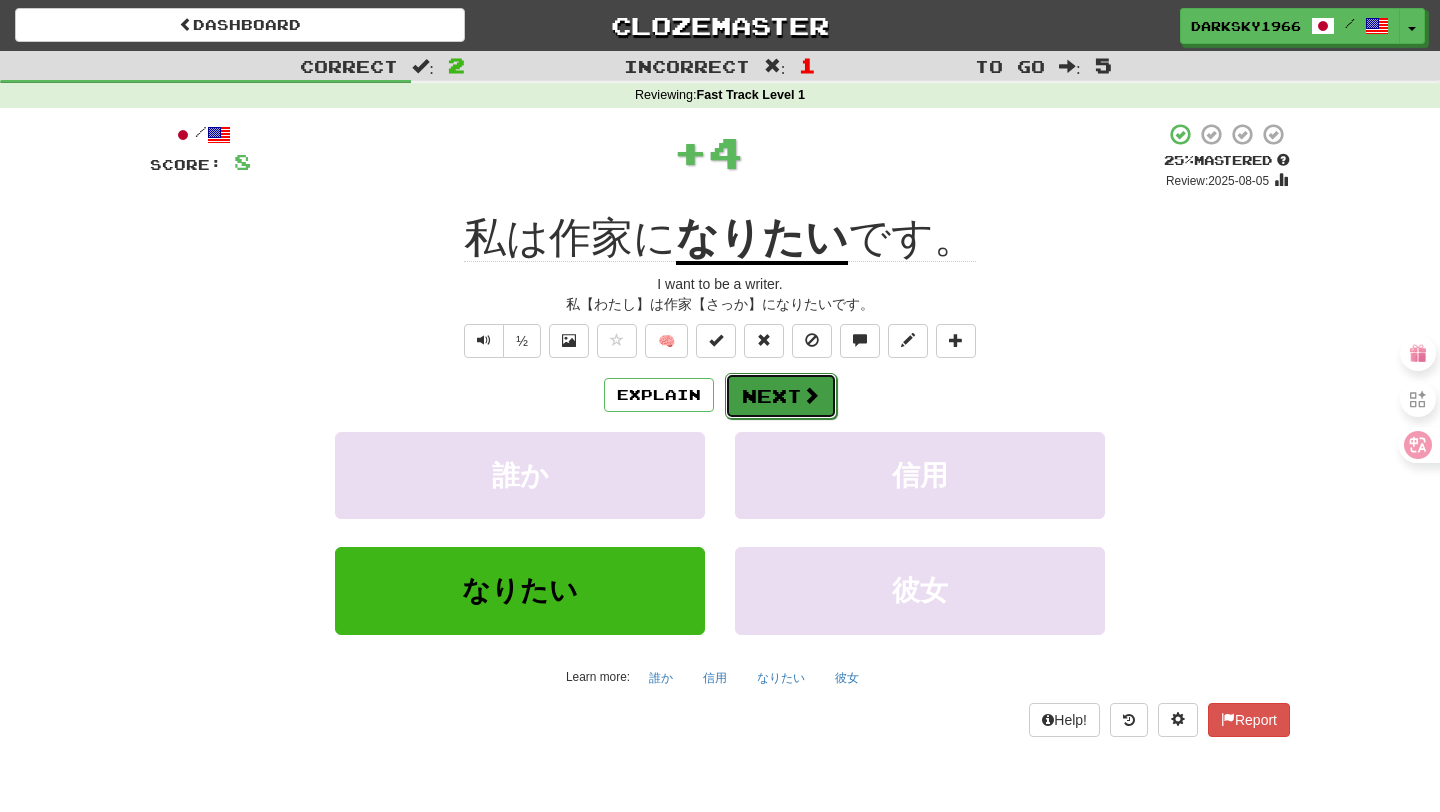 click on "Next" at bounding box center (781, 396) 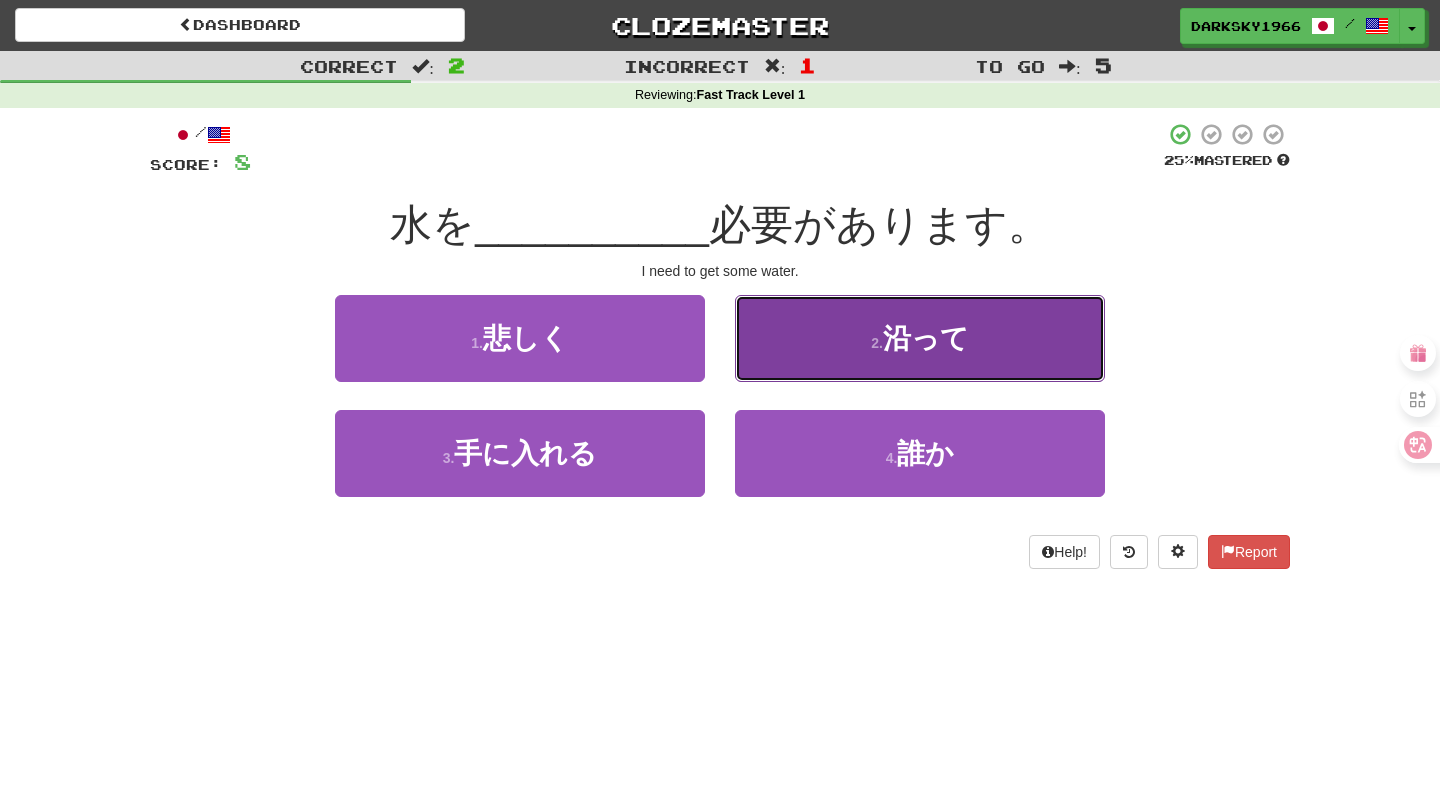 click on "2 .  沿って" at bounding box center (920, 338) 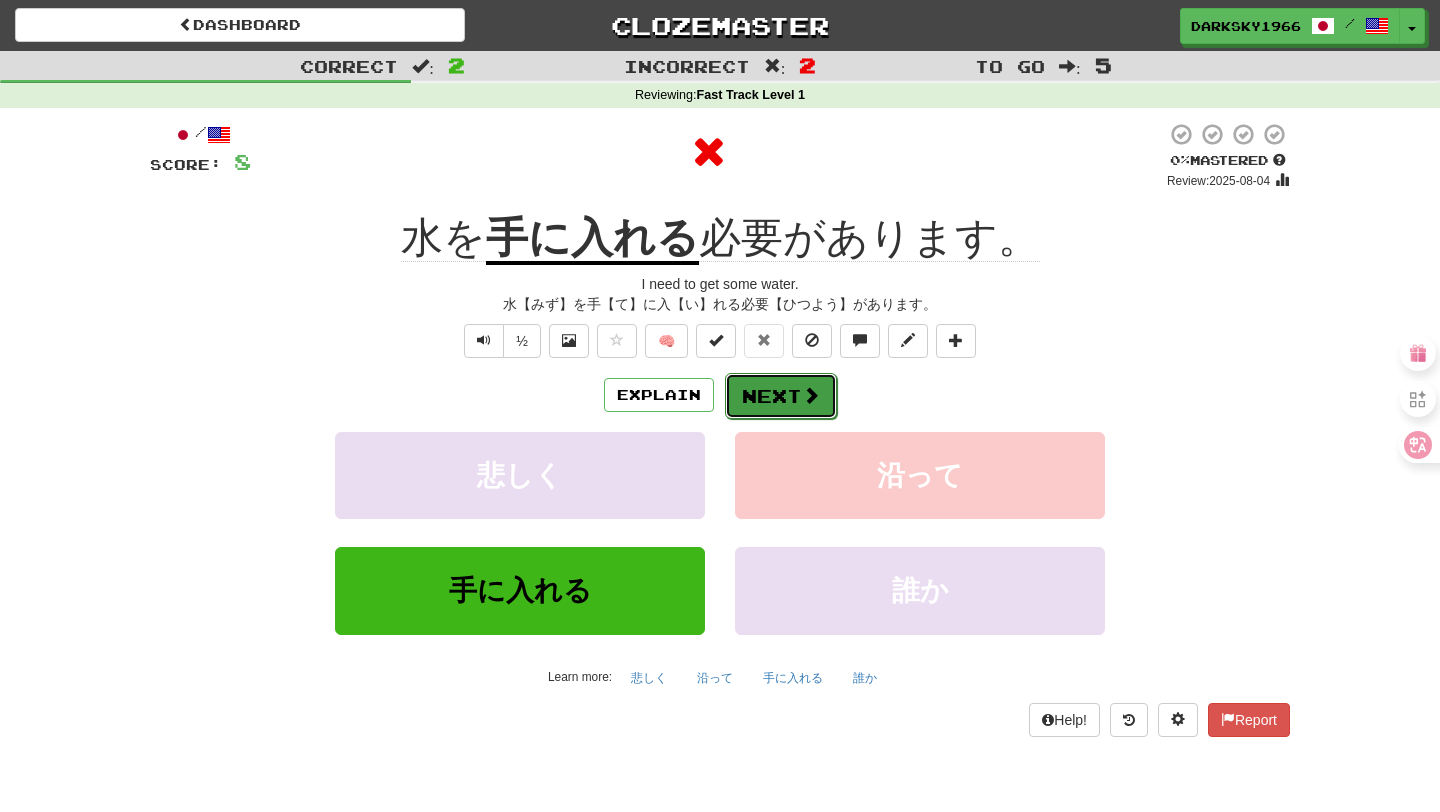click on "Next" at bounding box center [781, 396] 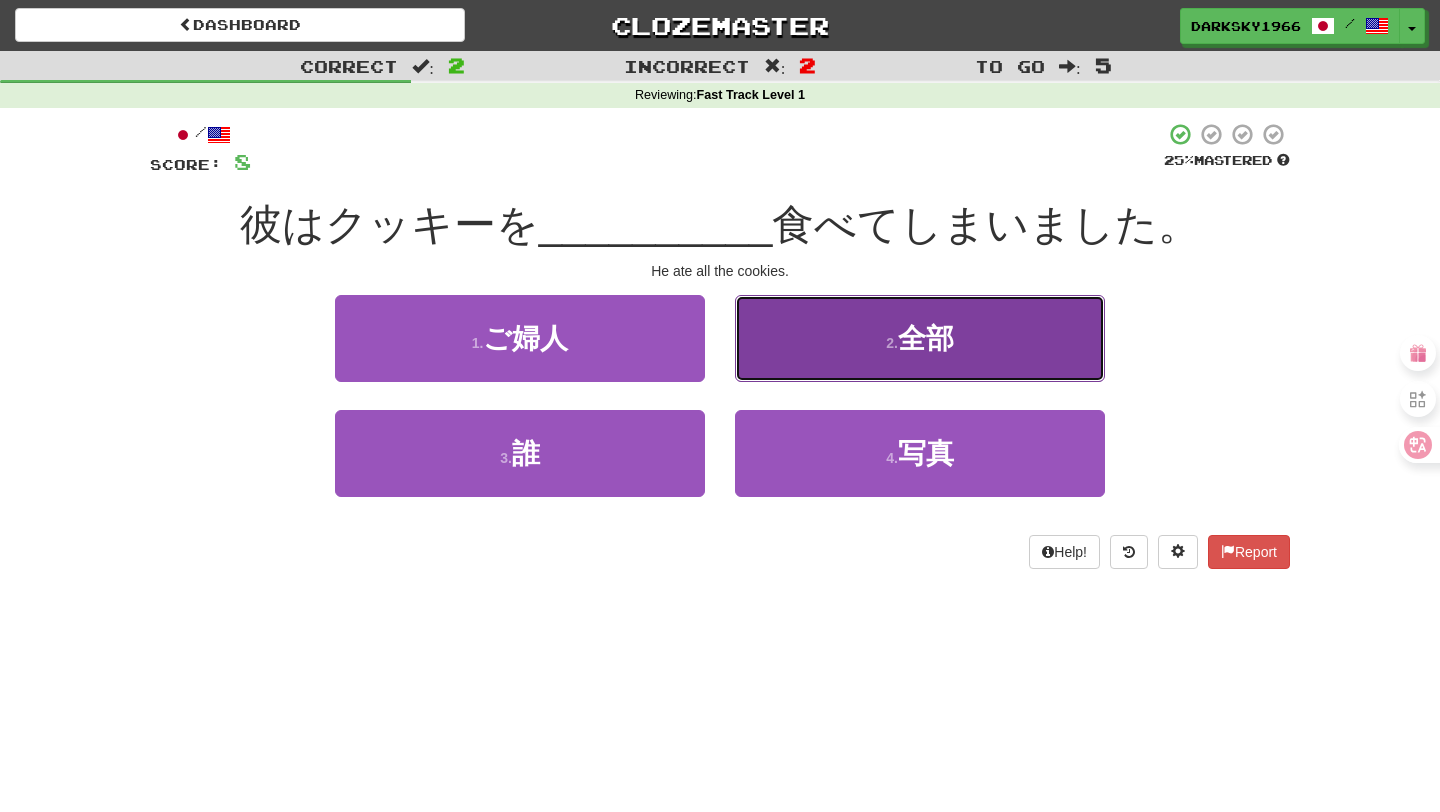 click on "2 .  全部" at bounding box center (920, 338) 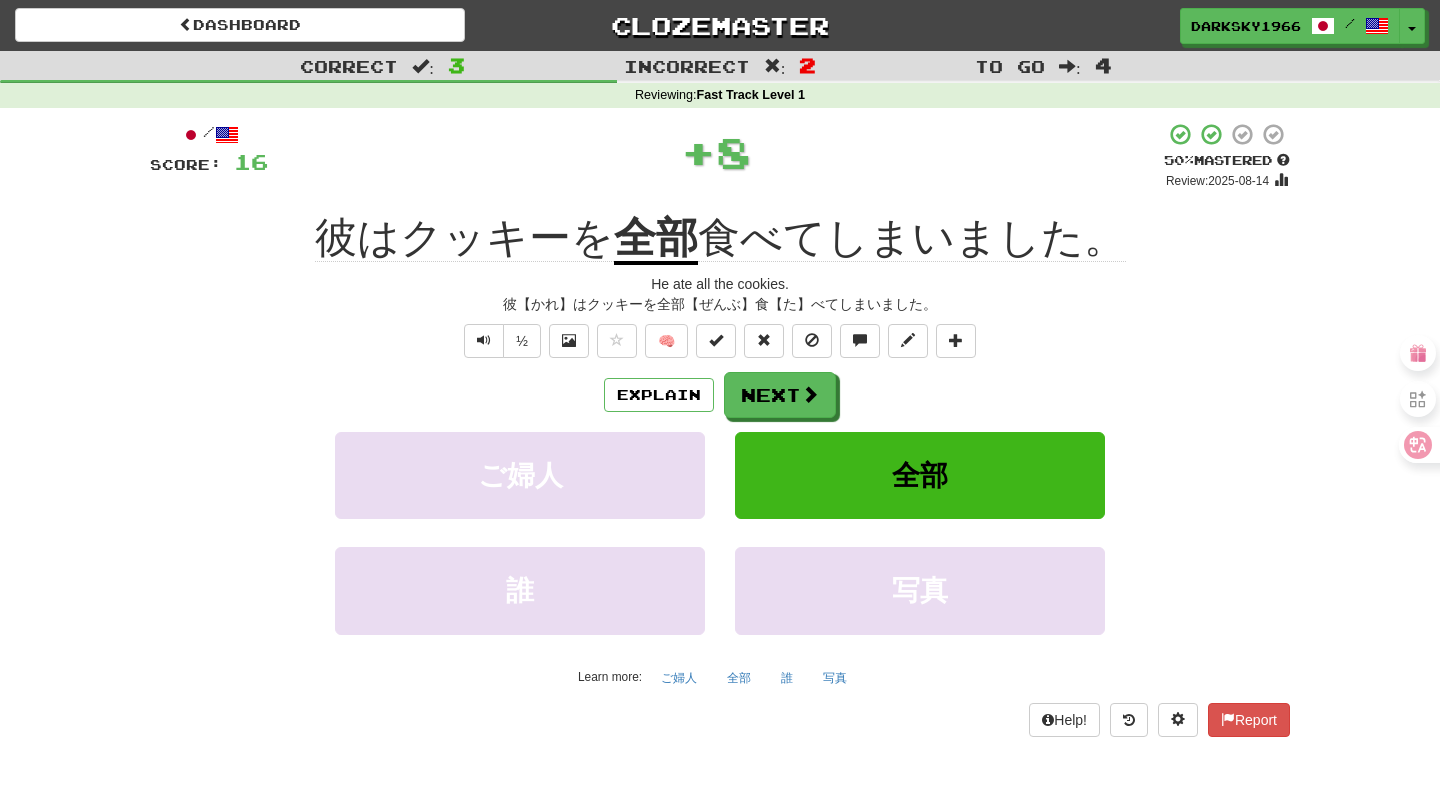 click on "Explain Next ご婦人 全部 誰 写真 Learn more: ご婦人 全部 誰 写真" at bounding box center (720, 532) 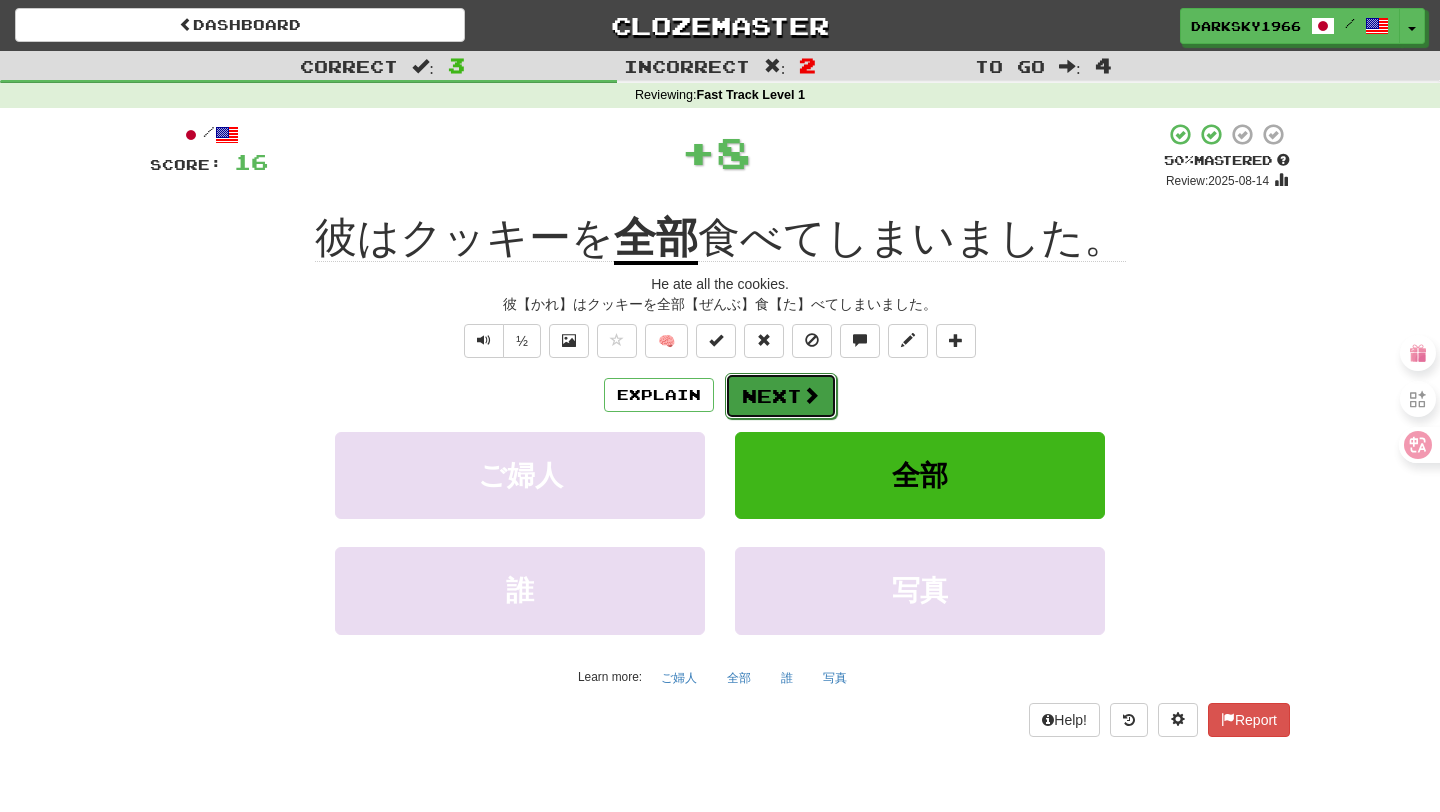 click on "Next" at bounding box center [781, 396] 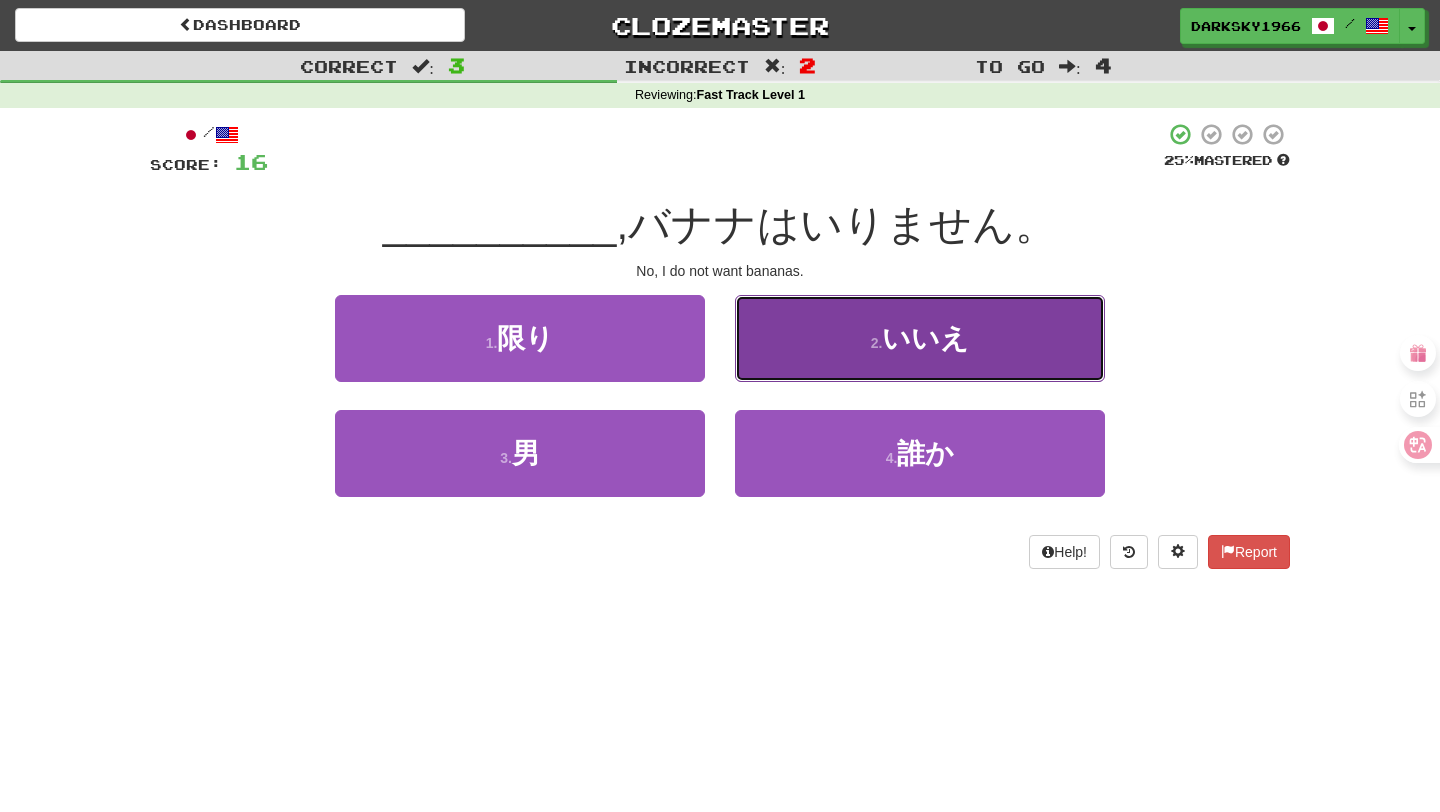 click on "2 .  いいえ" at bounding box center (920, 338) 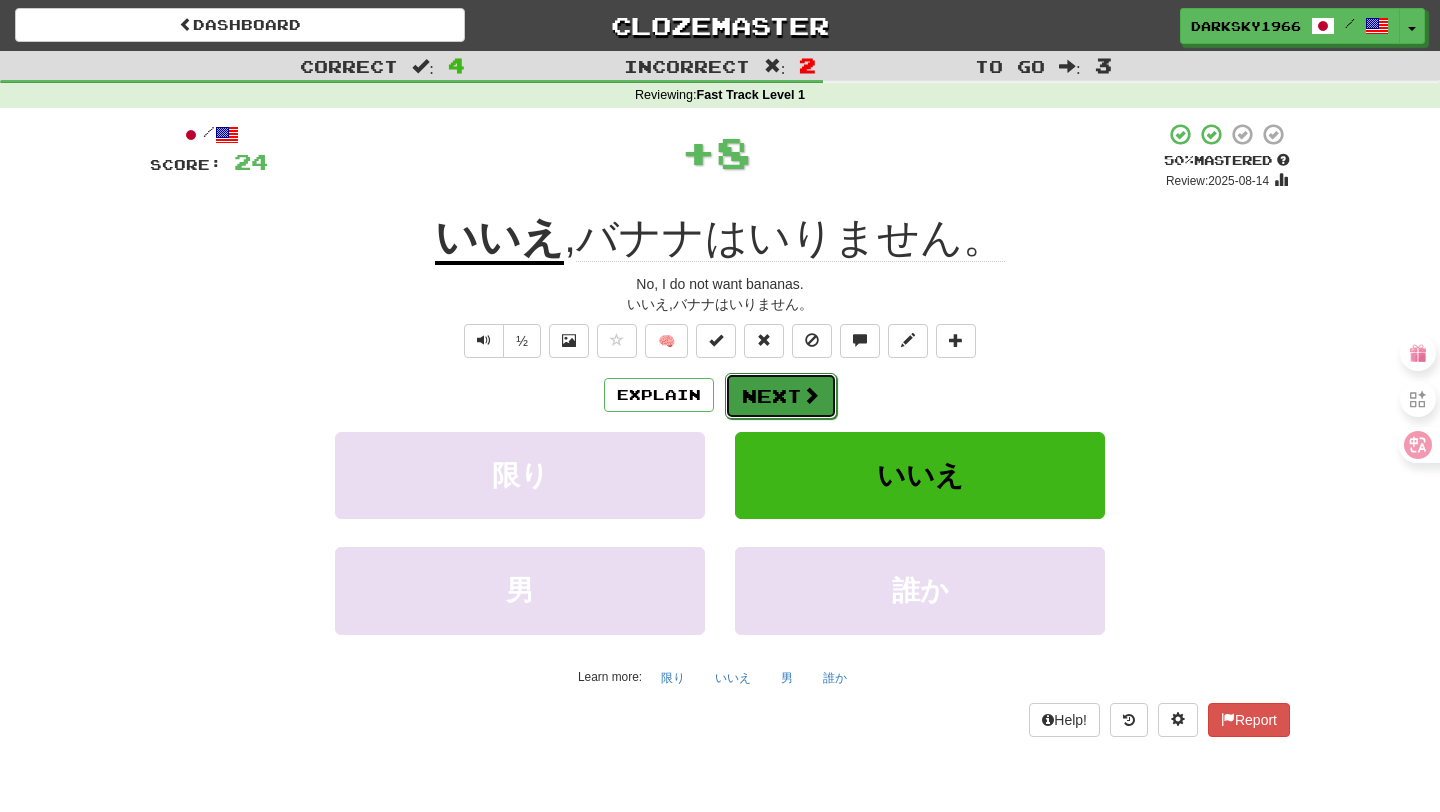 click on "Next" at bounding box center (781, 396) 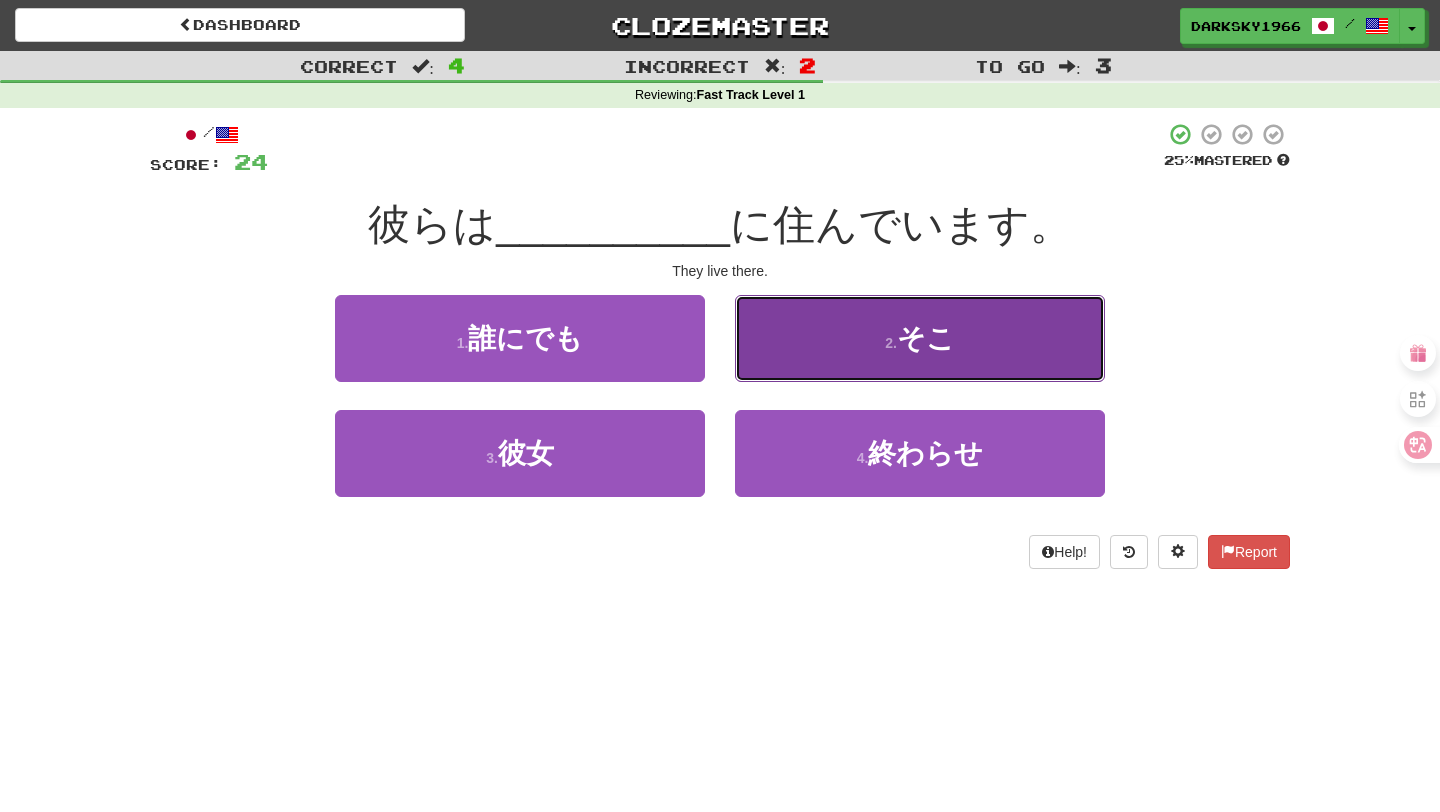 click on "2 .  そこ" at bounding box center [920, 338] 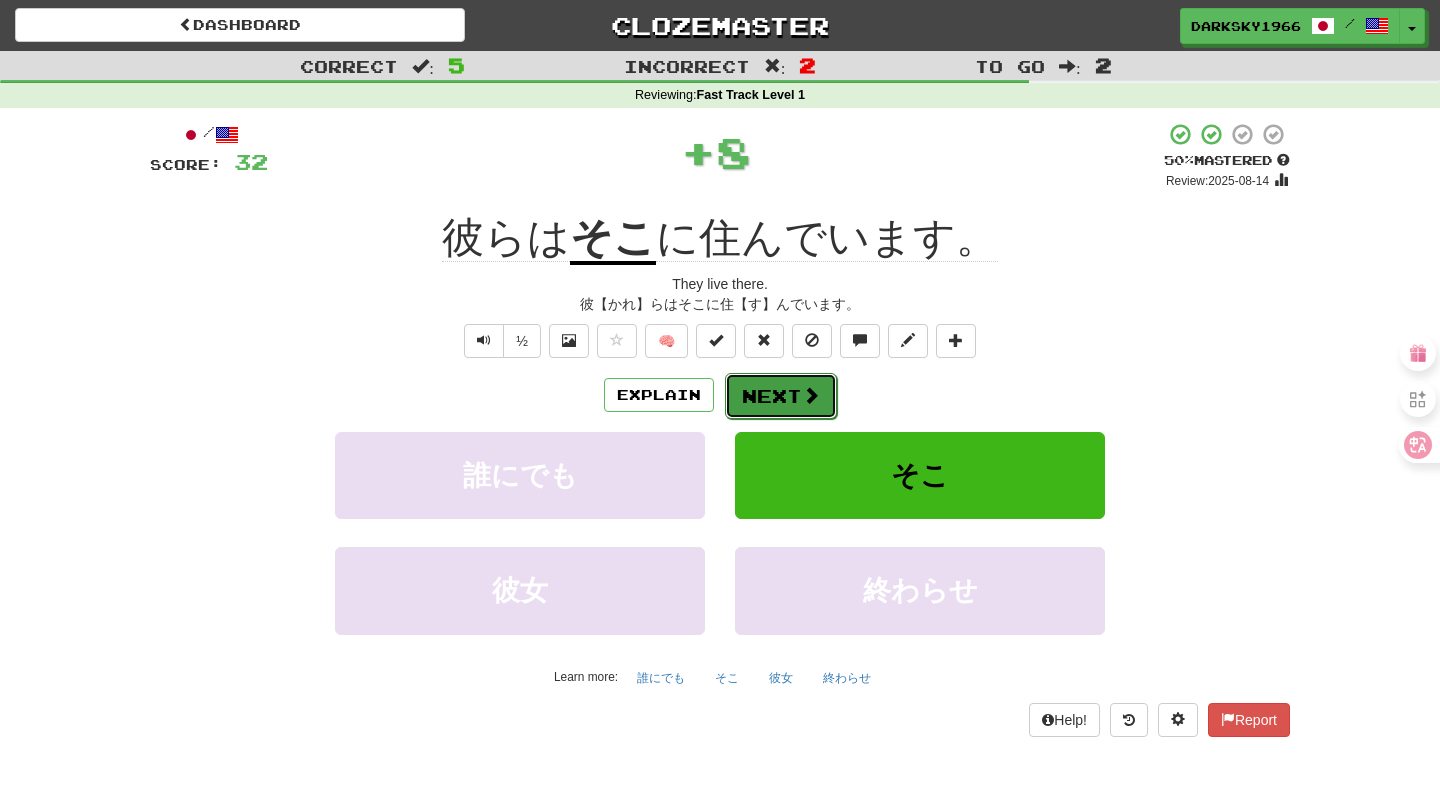 click on "Next" at bounding box center [781, 396] 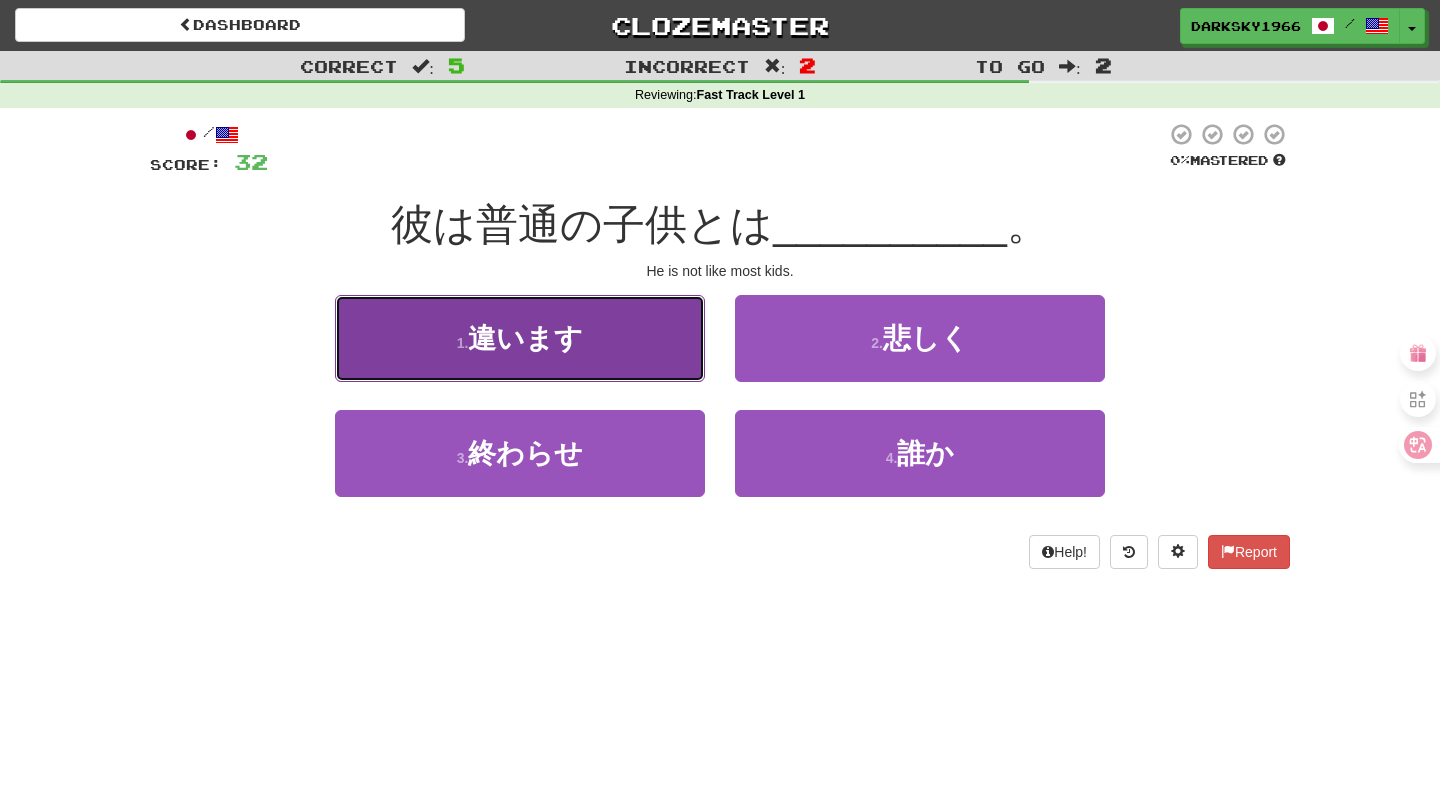 click on "1 .  違います" at bounding box center [520, 338] 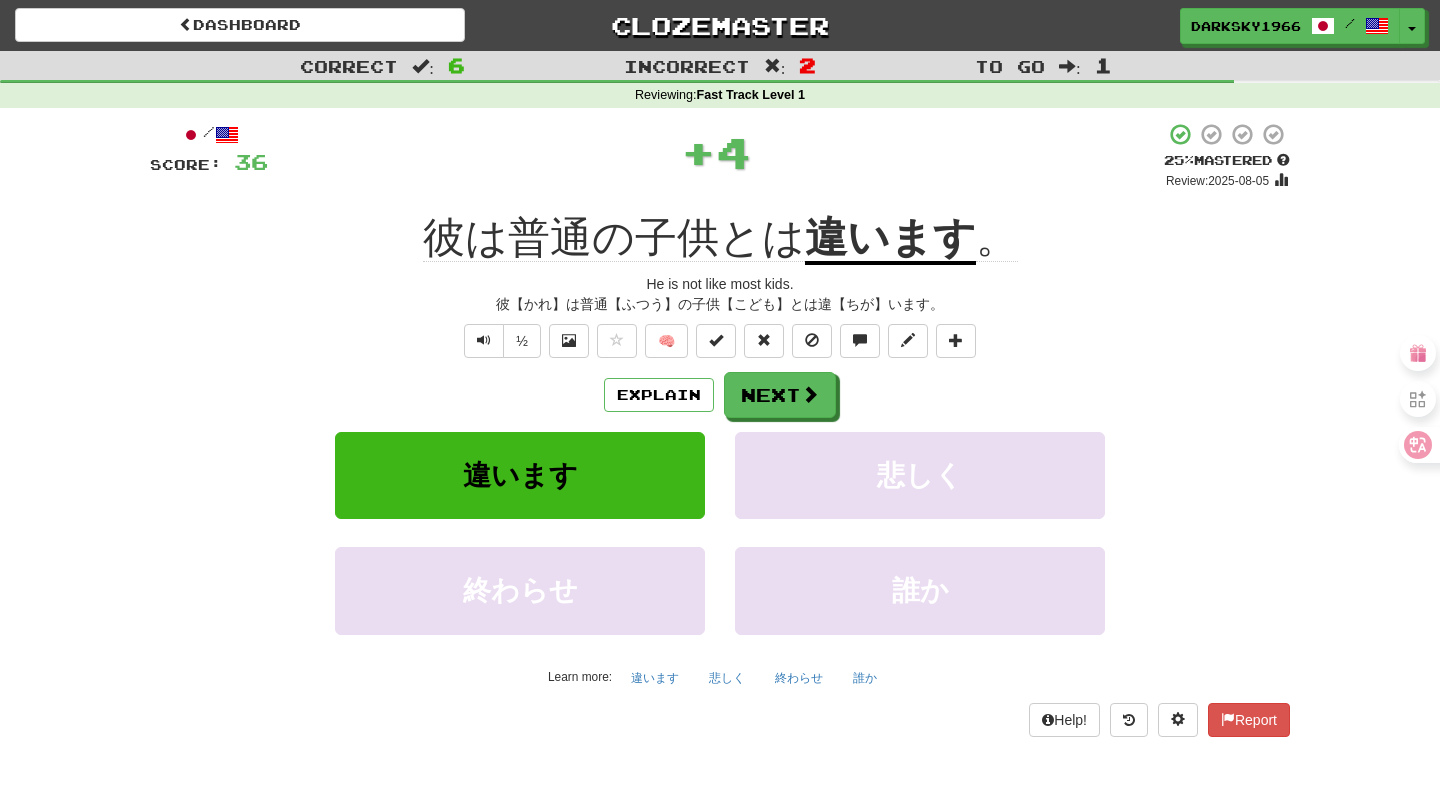 click on "Explain Next 違います 悲しく 終わらせ 誰か Learn more: 違います 悲しく 終わらせ 誰か" at bounding box center (720, 532) 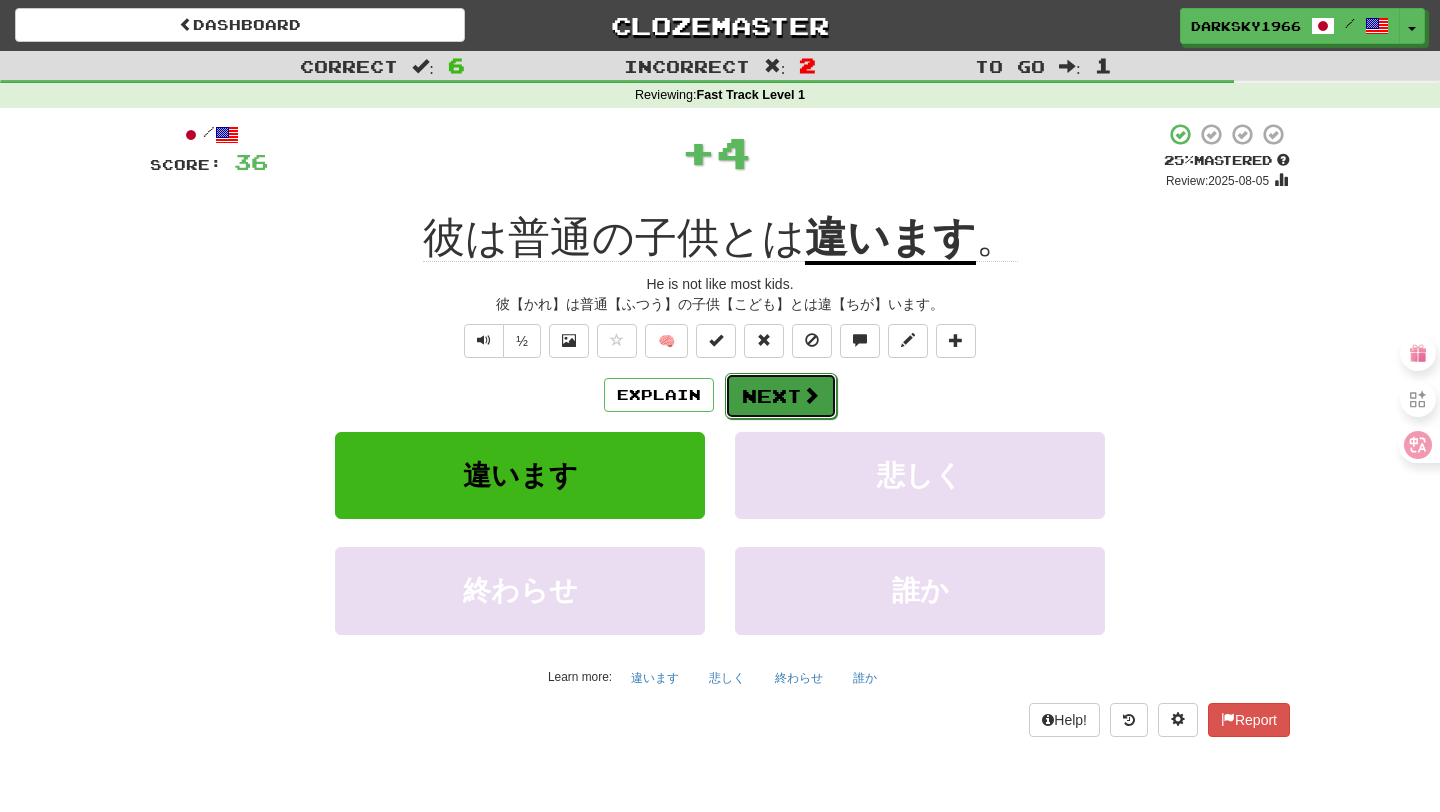 click on "Next" at bounding box center (781, 396) 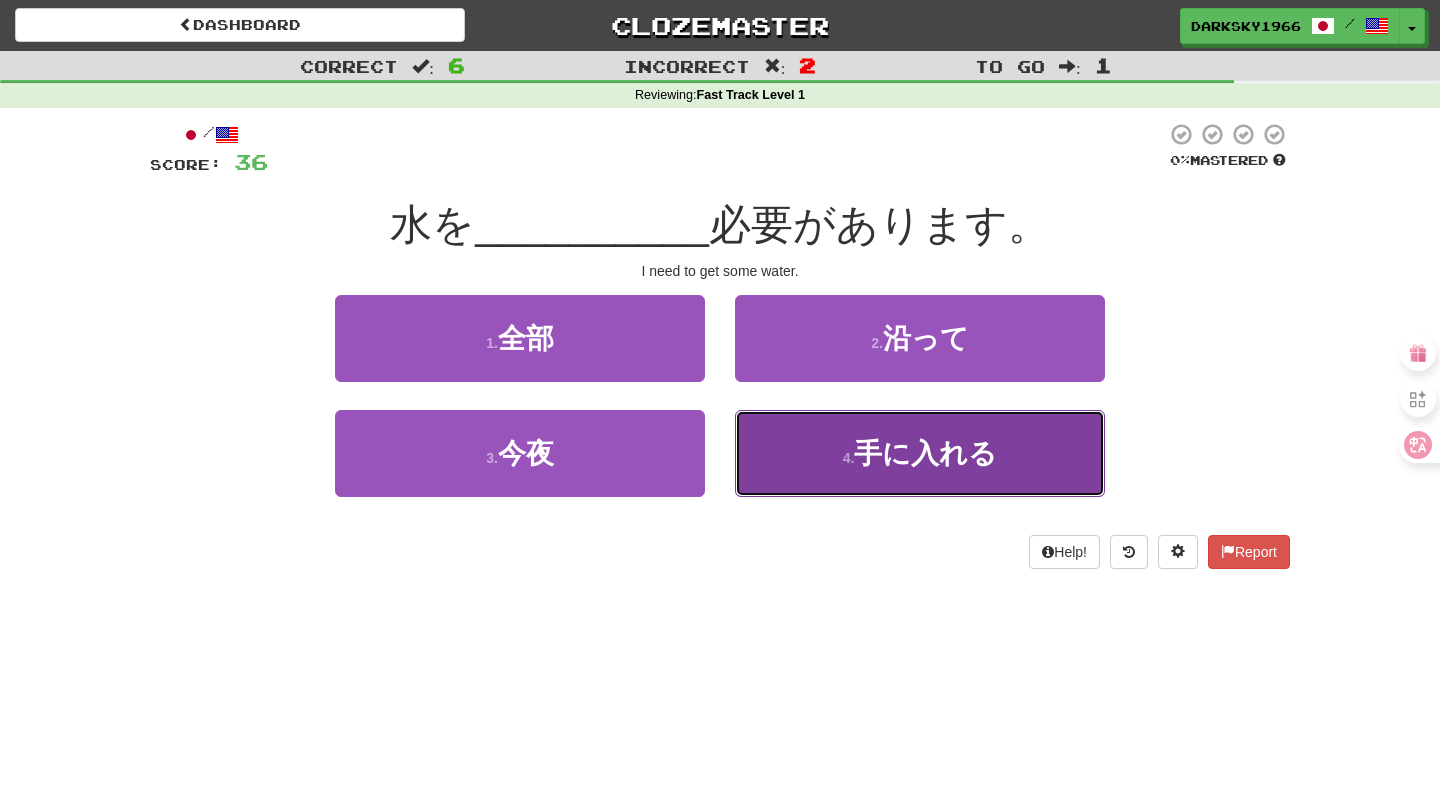 click on "4 .  手に入れる" at bounding box center (920, 453) 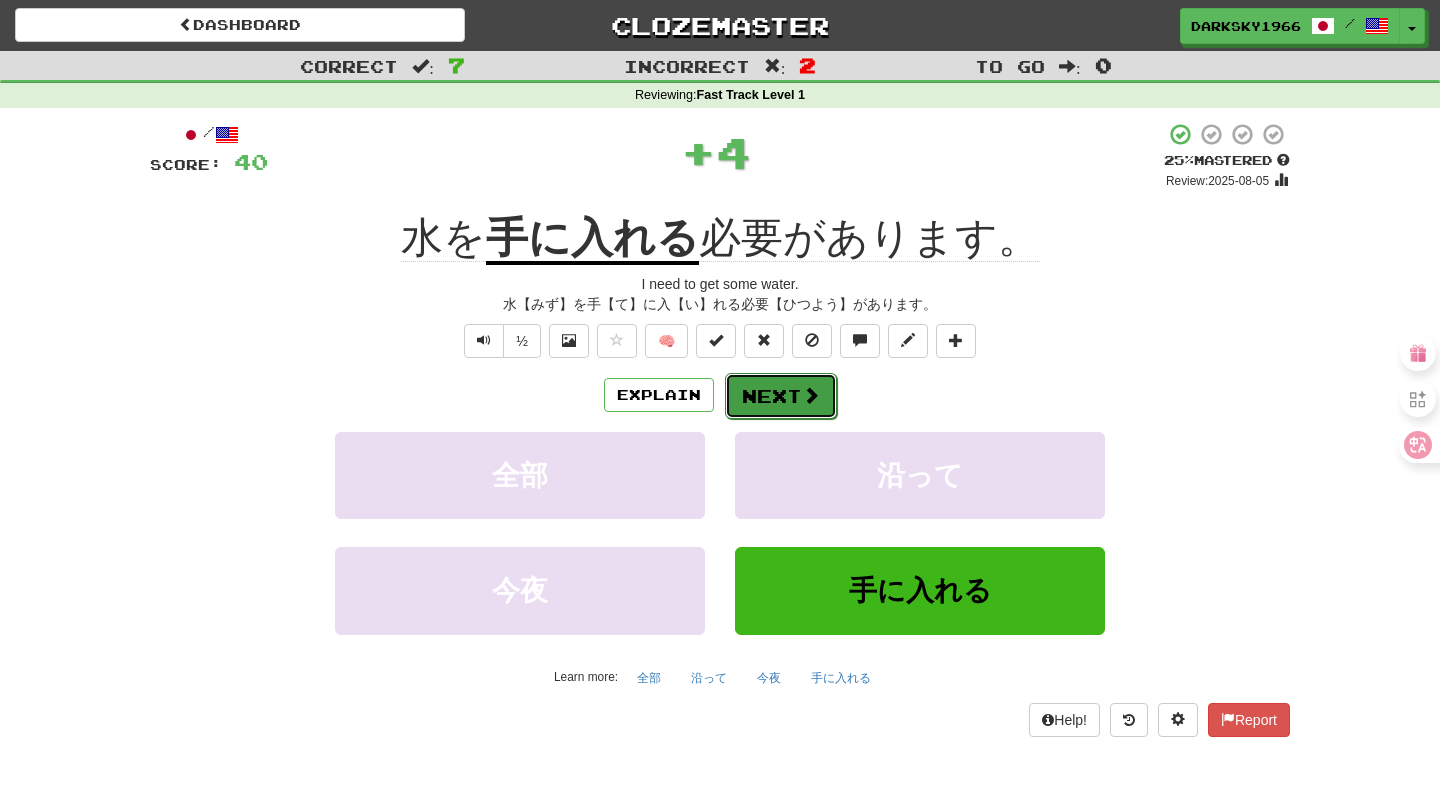 click on "Next" at bounding box center (781, 396) 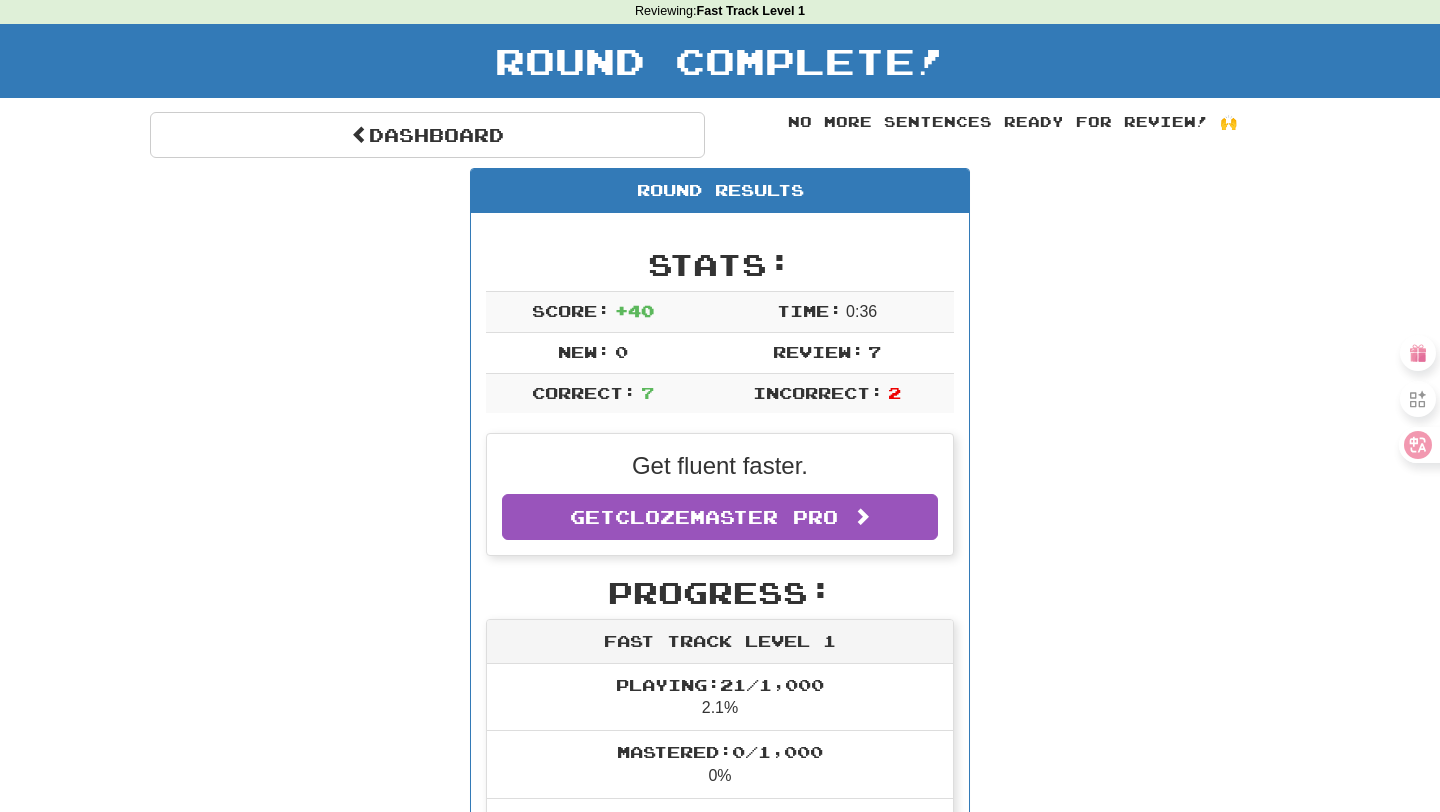 scroll, scrollTop: 0, scrollLeft: 0, axis: both 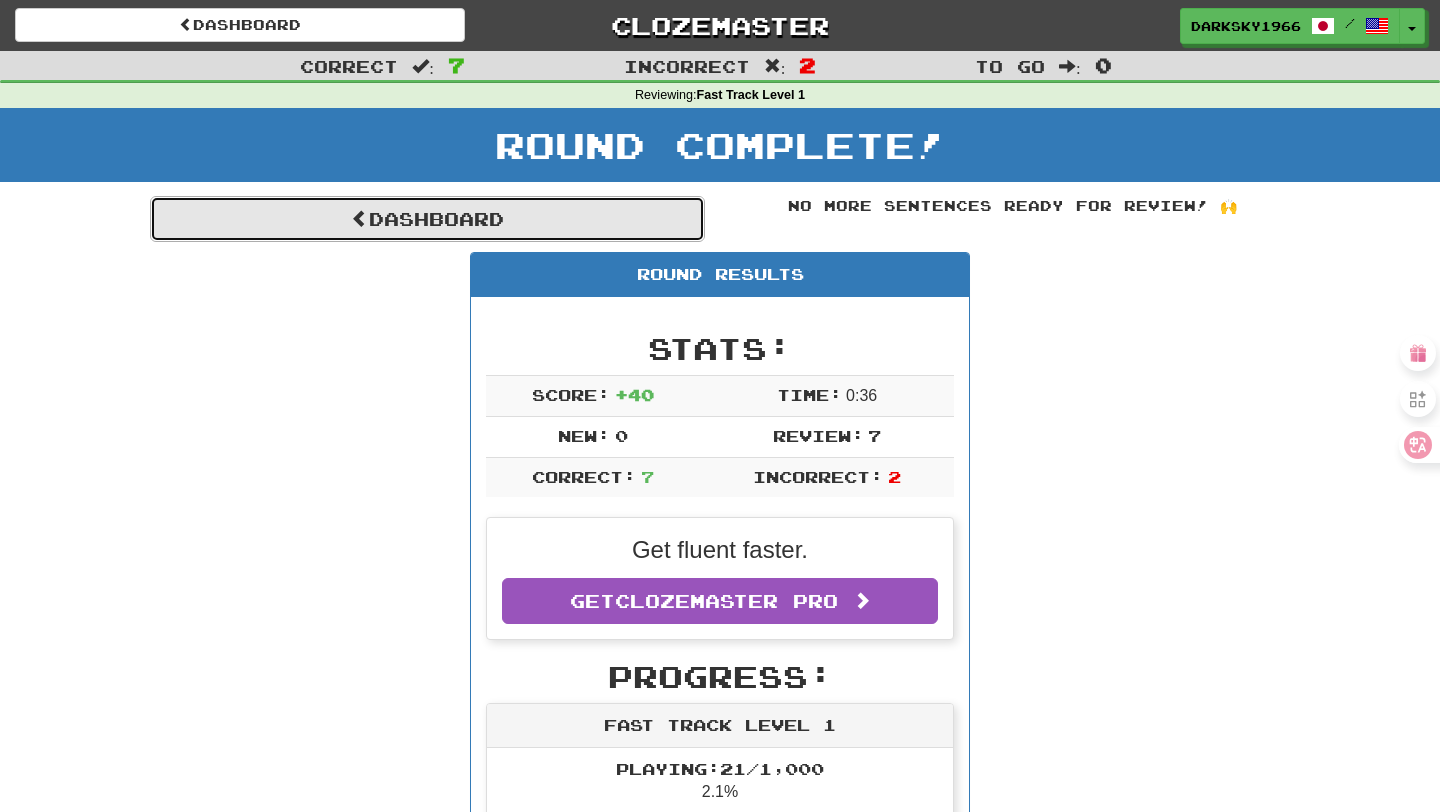 click on "Dashboard" at bounding box center (427, 219) 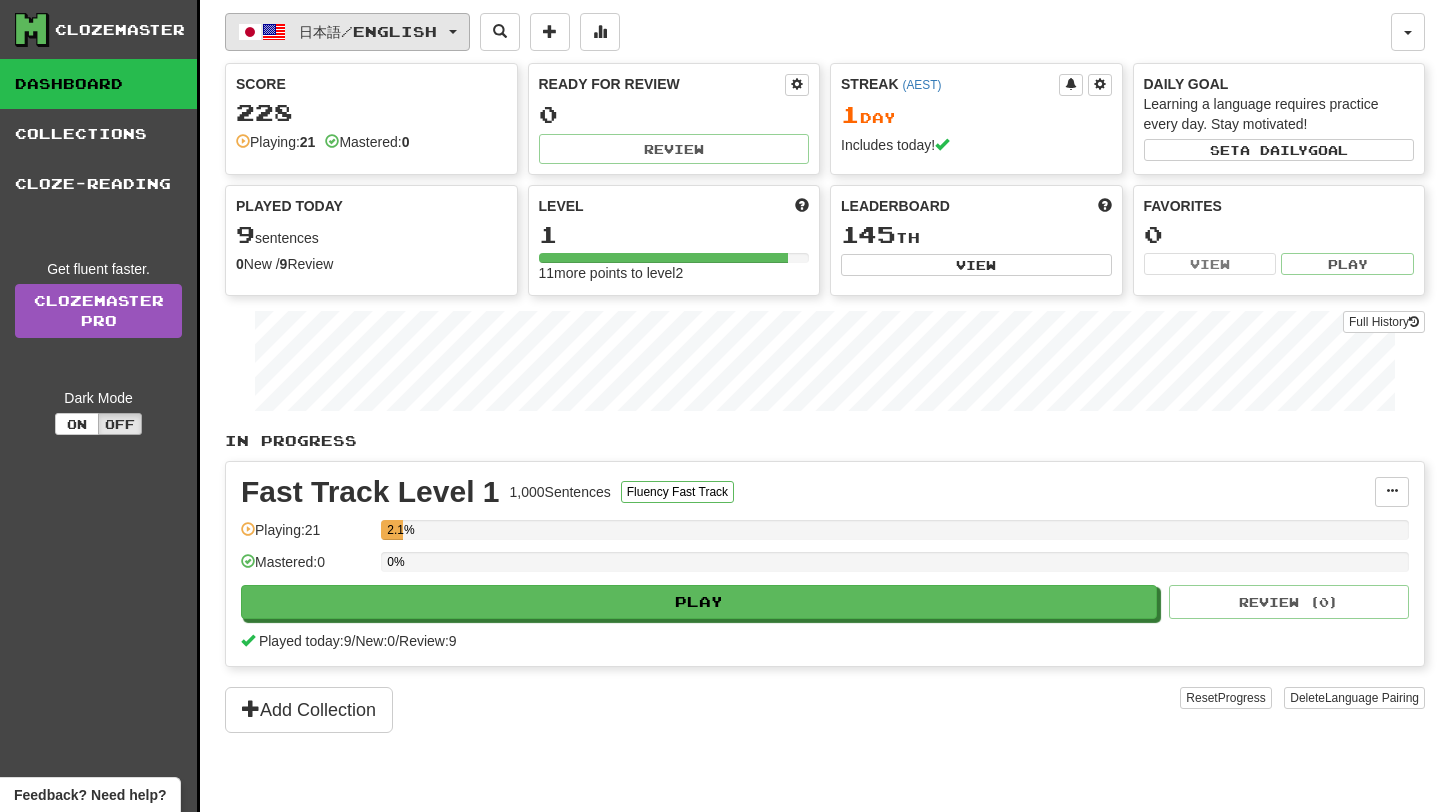 scroll, scrollTop: 0, scrollLeft: 0, axis: both 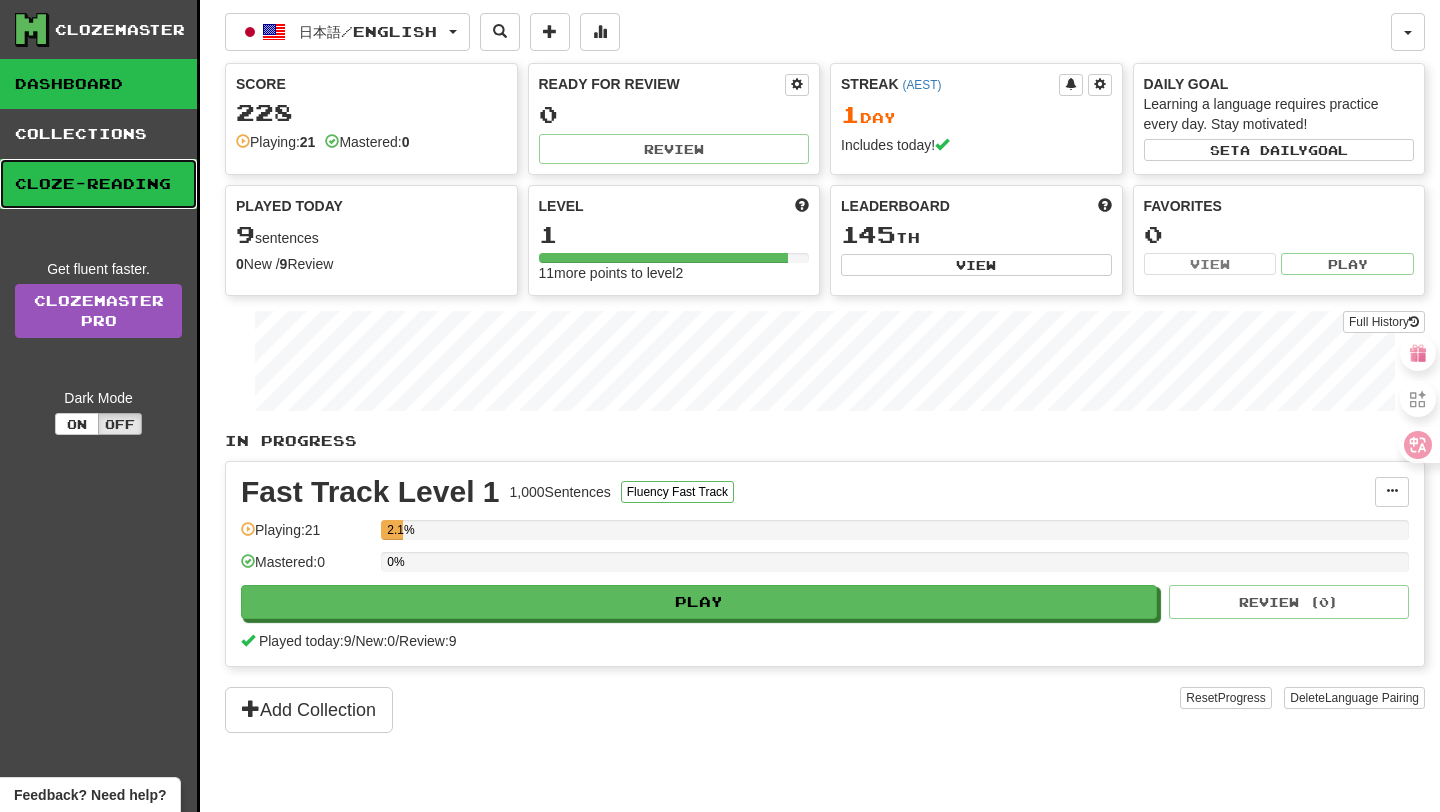 click on "Cloze-Reading" at bounding box center [98, 184] 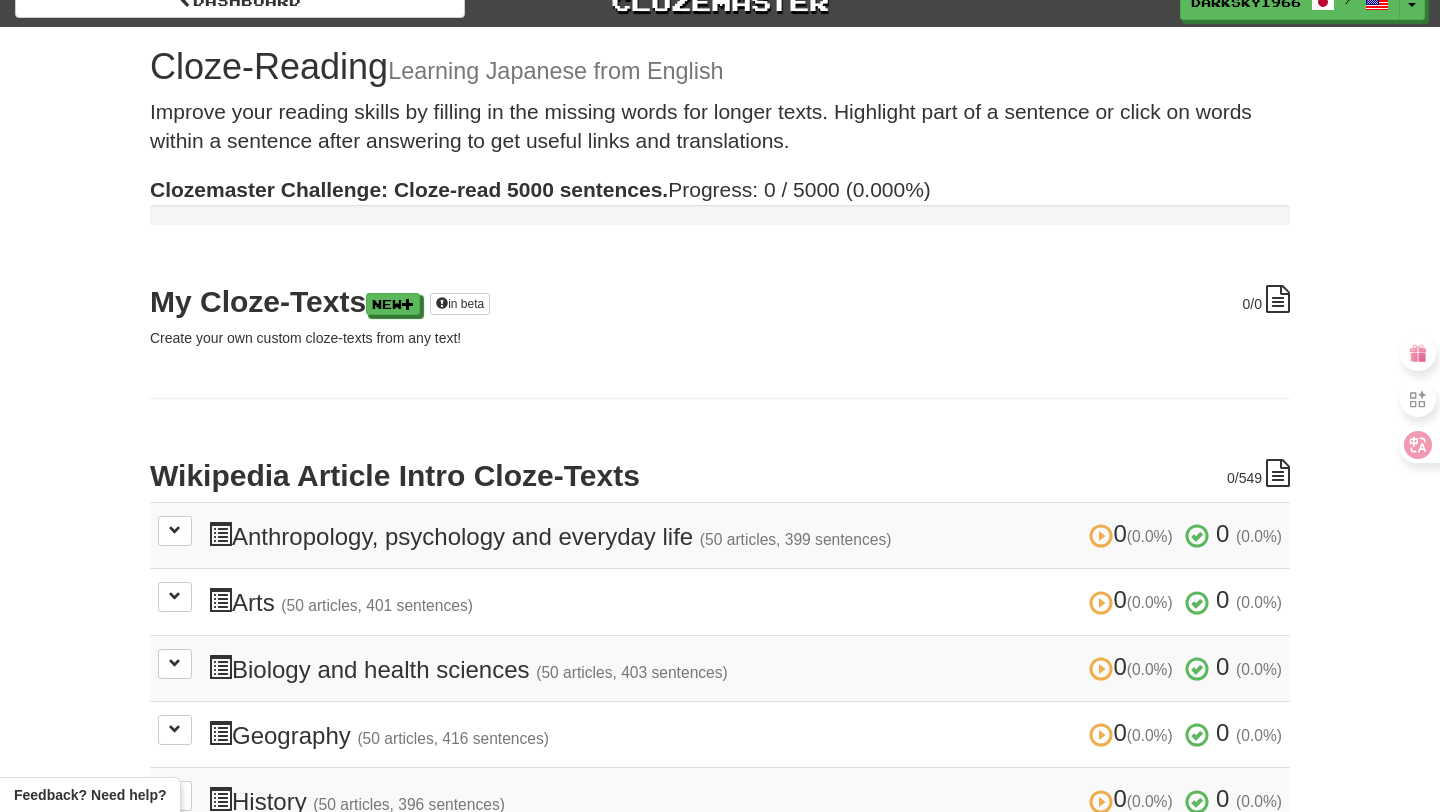 scroll, scrollTop: 25, scrollLeft: 0, axis: vertical 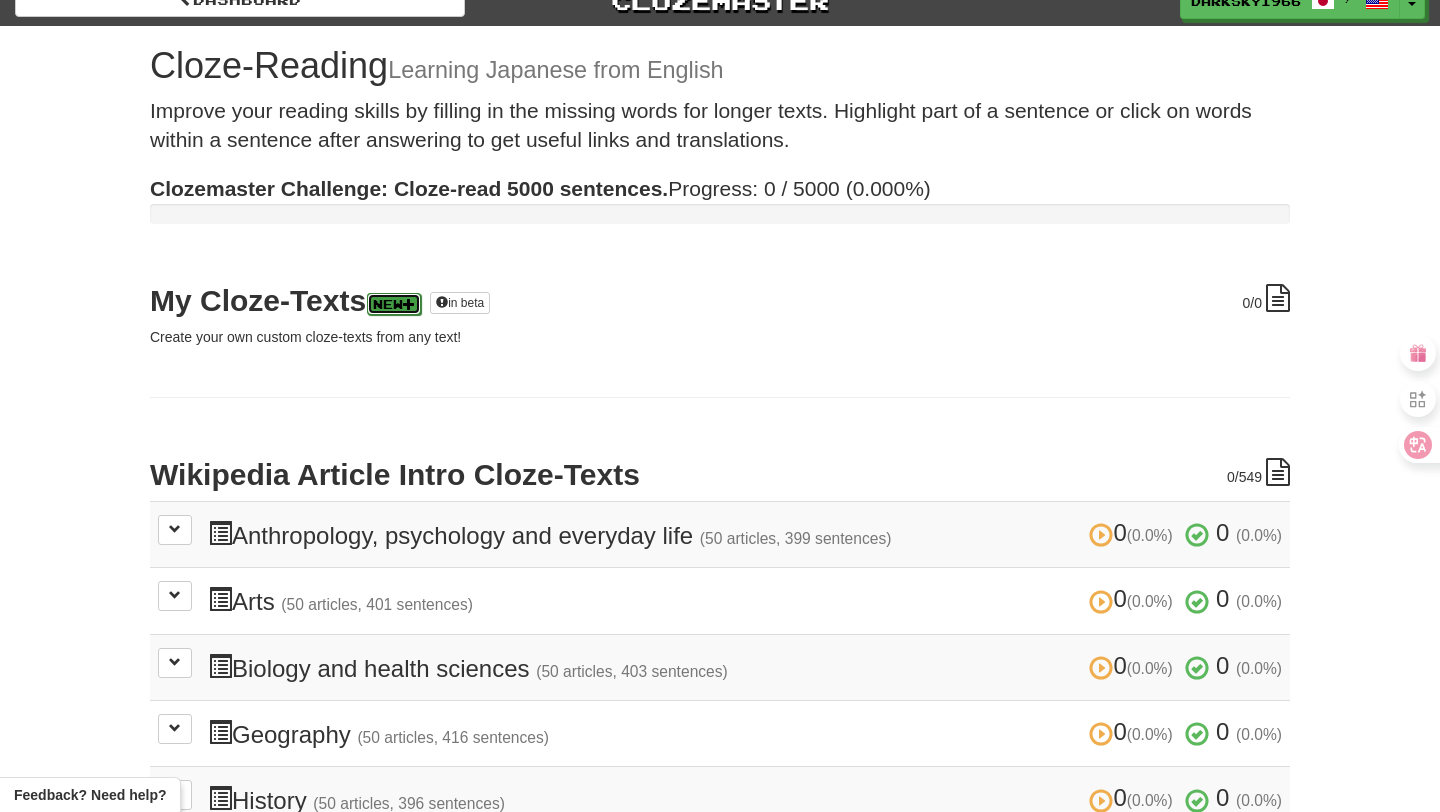 click on "New" at bounding box center [394, 304] 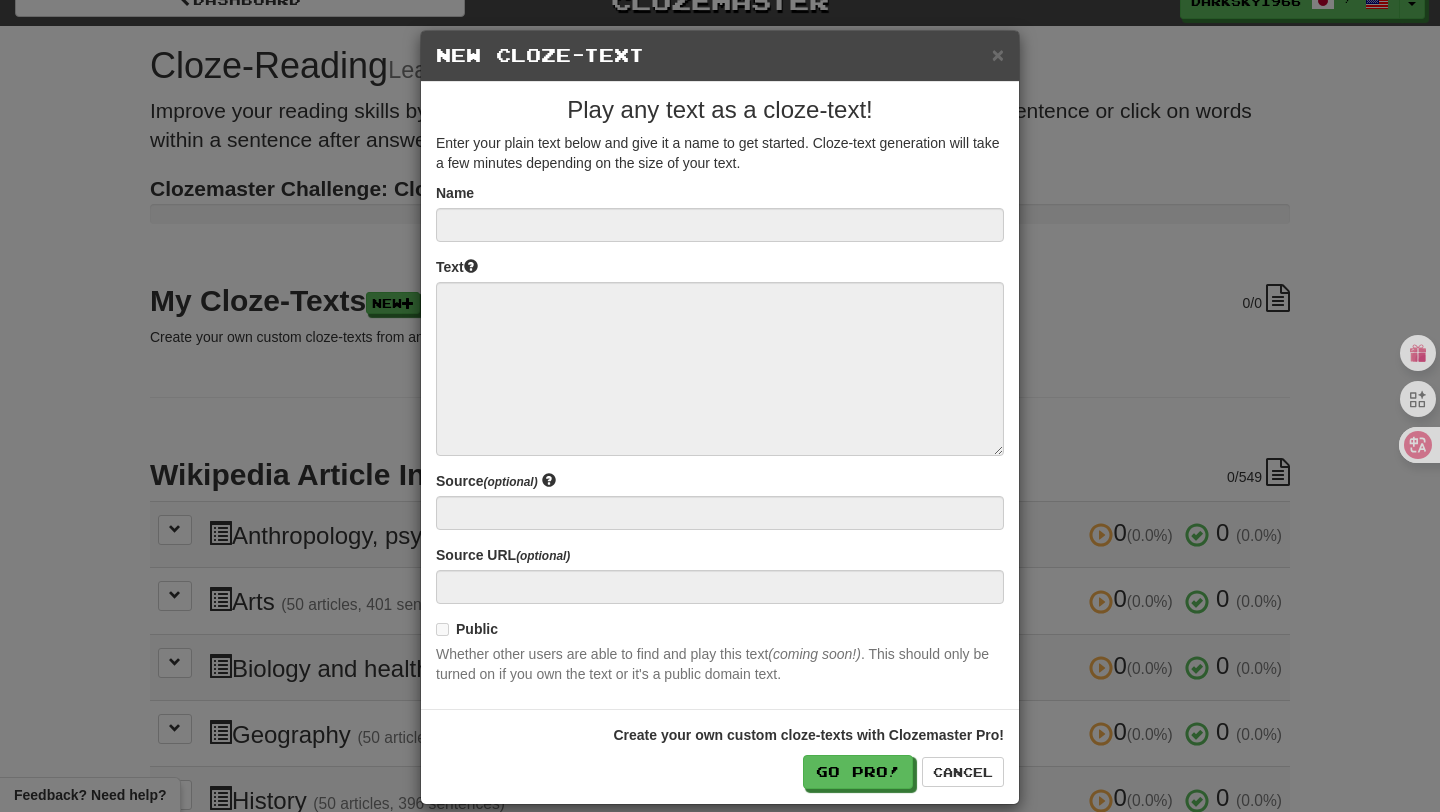 click on "Name
Text
Source  (optional)
Source URL  (optional)
Public
Whether other users are able to find and play this text  (coming soon!) . This should only be turned on if you own the text or it's a public domain text." at bounding box center [720, 433] 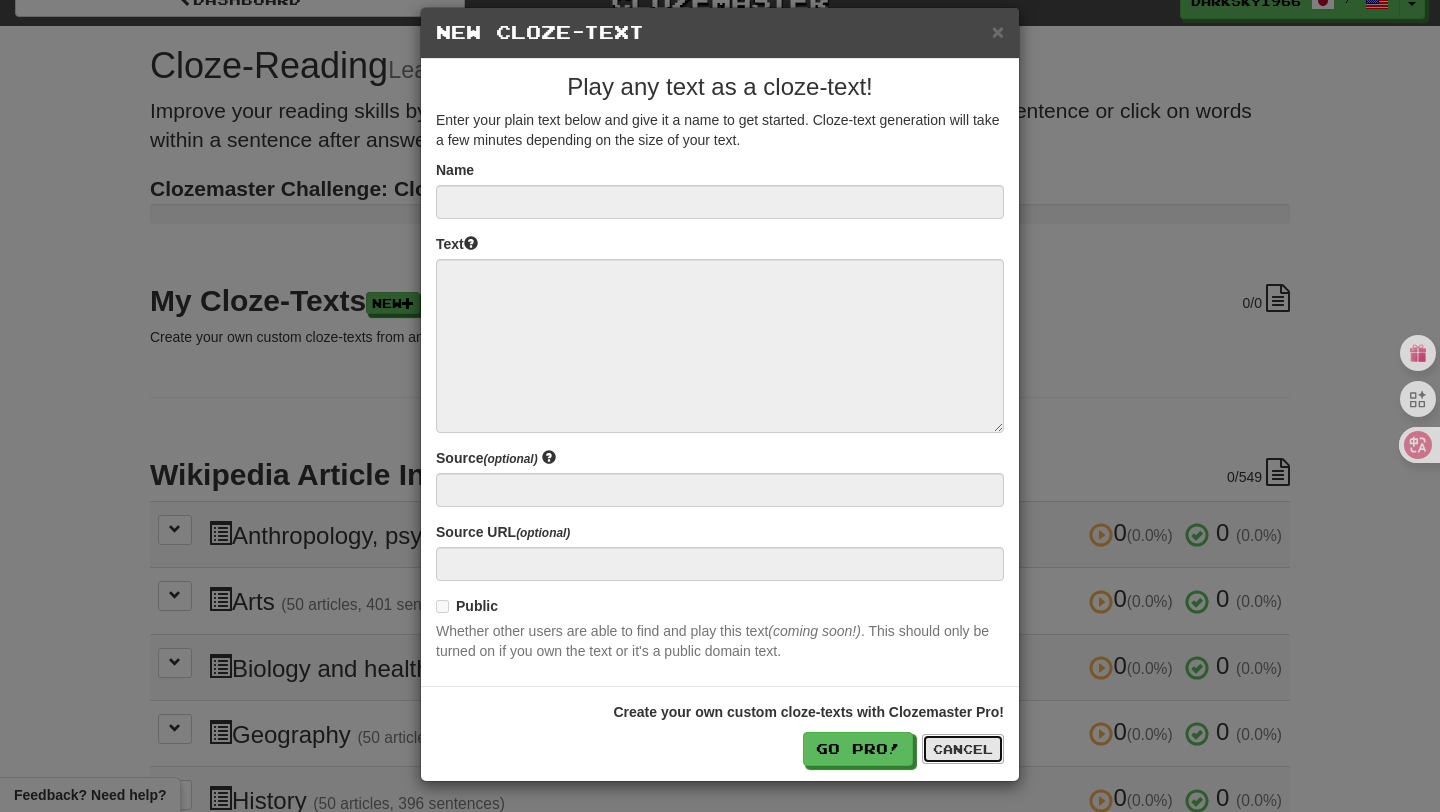 click on "Cancel" at bounding box center [963, 749] 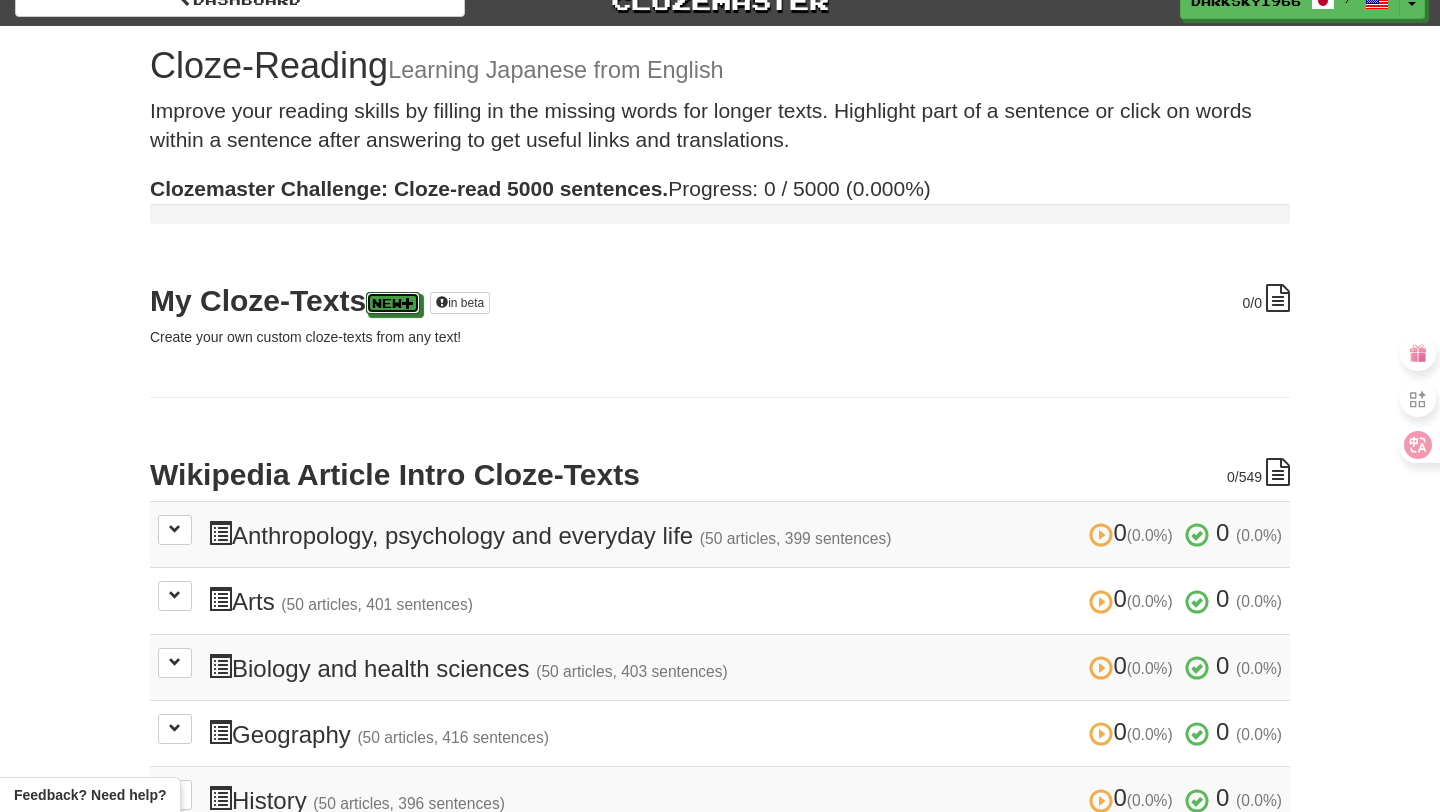scroll, scrollTop: 0, scrollLeft: 0, axis: both 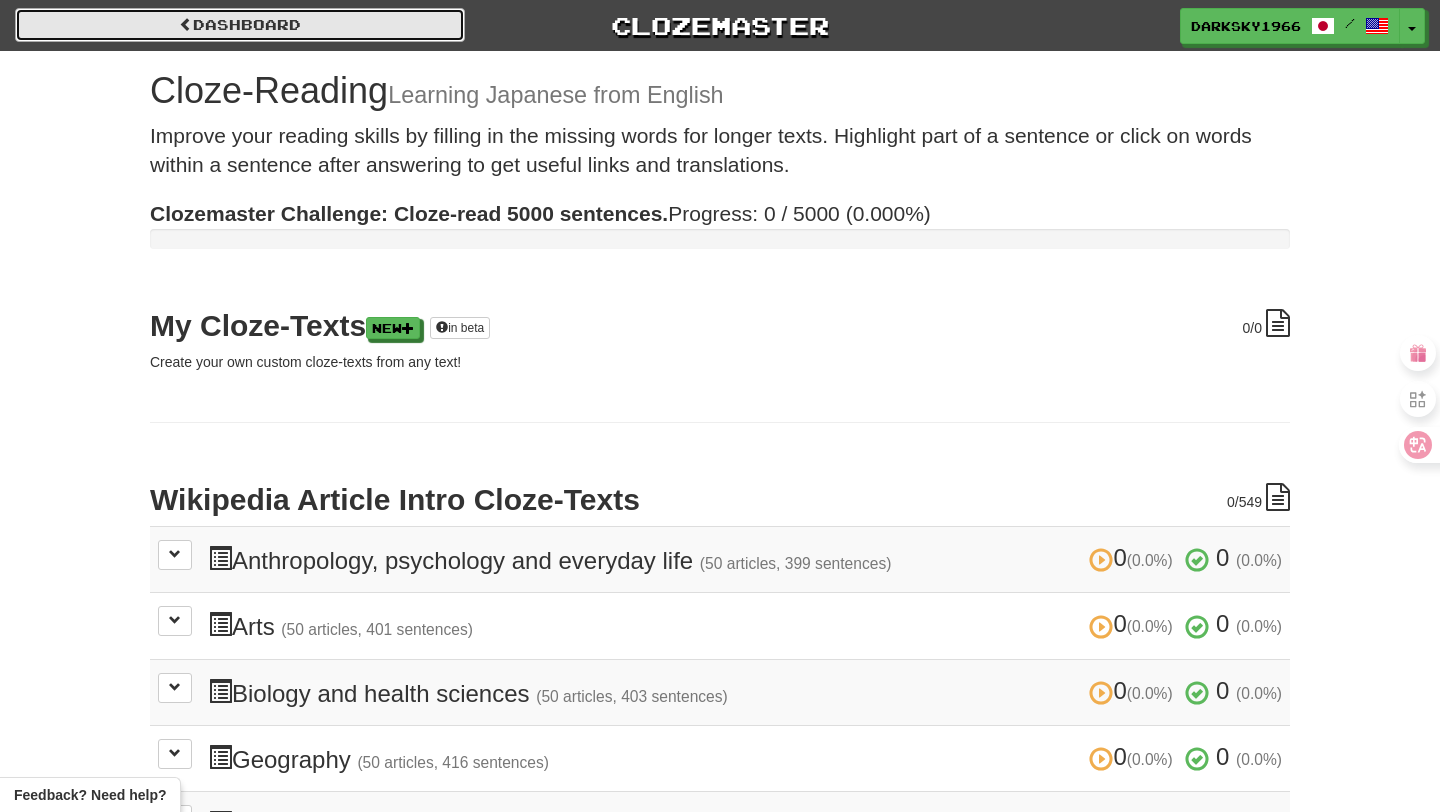 click on "Dashboard" at bounding box center (240, 25) 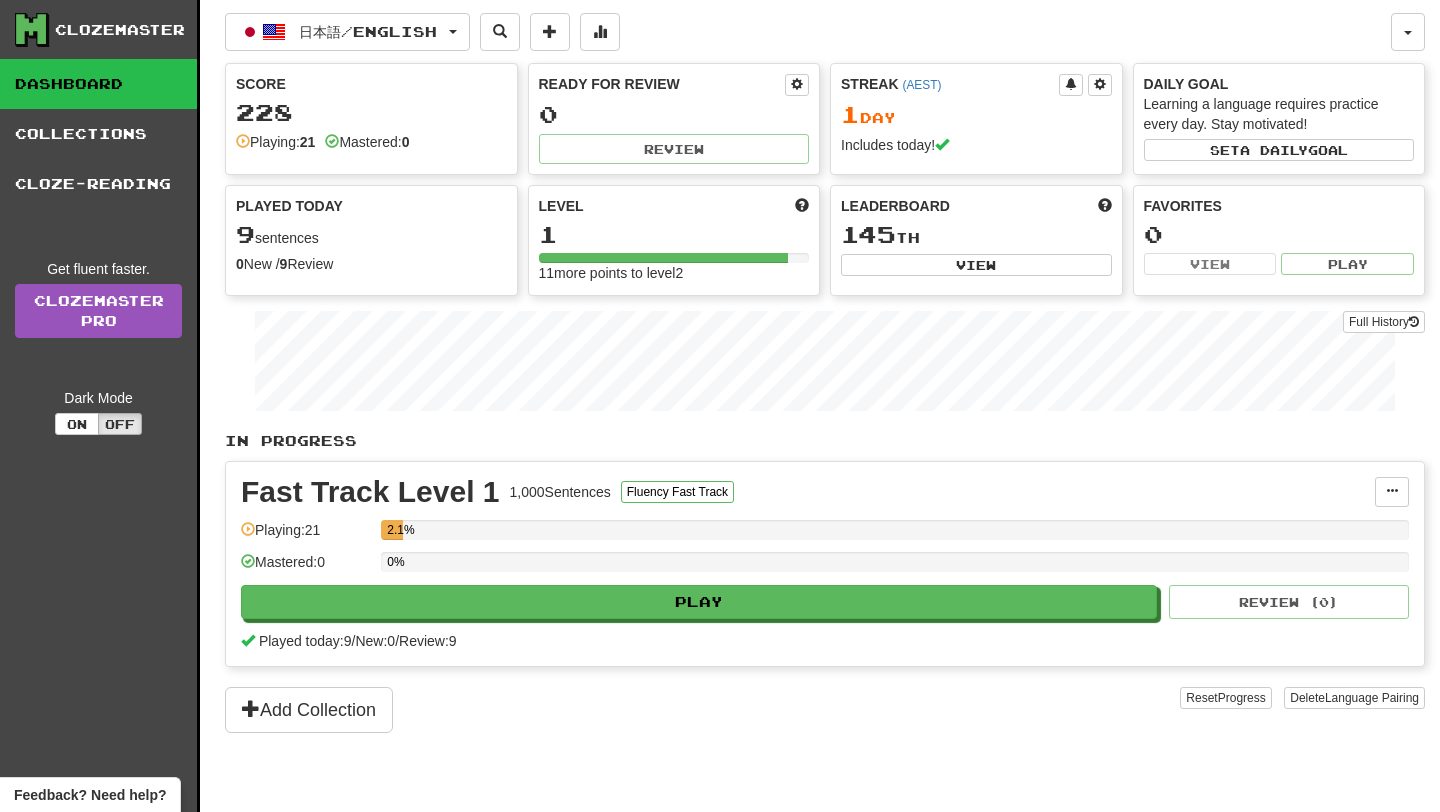 scroll, scrollTop: 0, scrollLeft: 0, axis: both 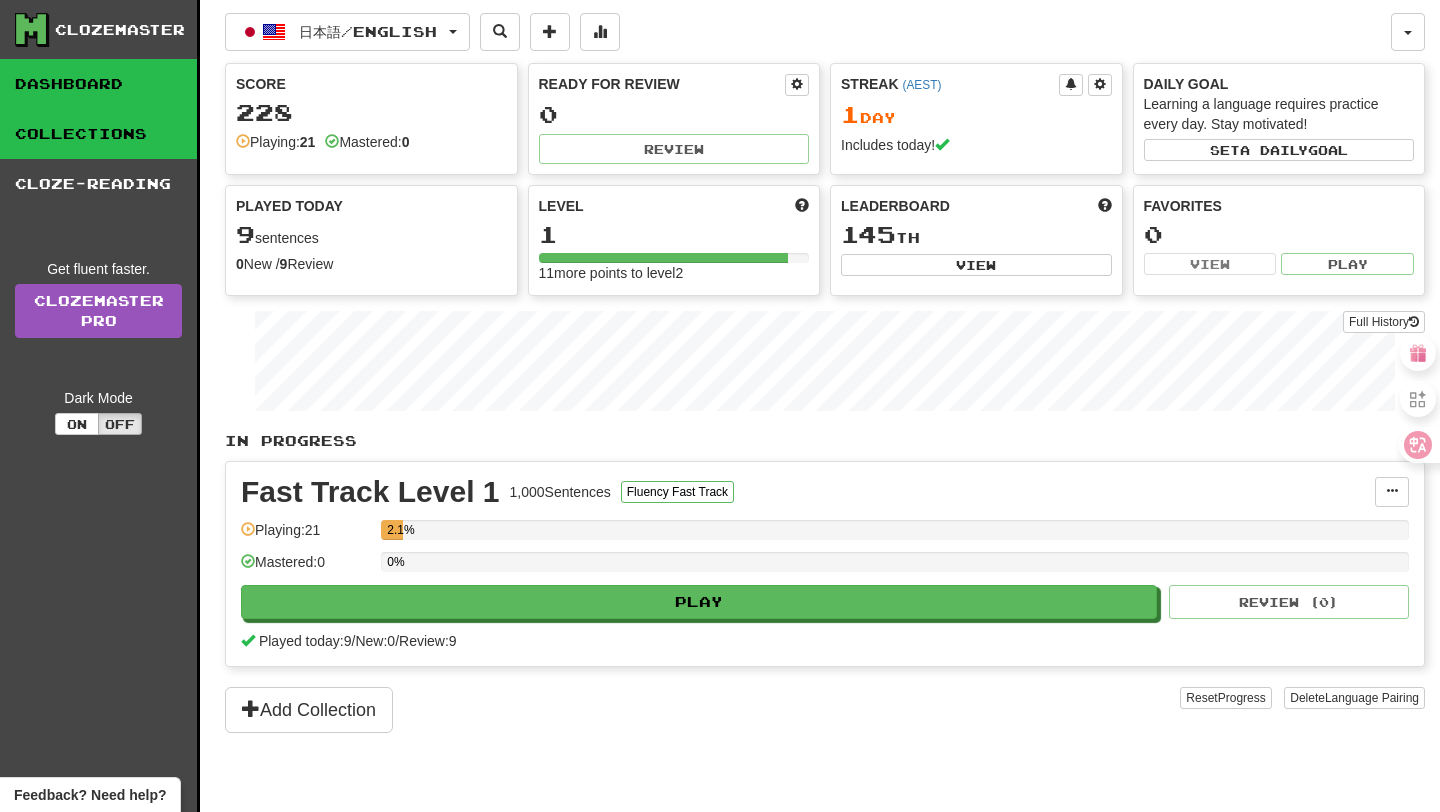 click on "Collections" at bounding box center [98, 134] 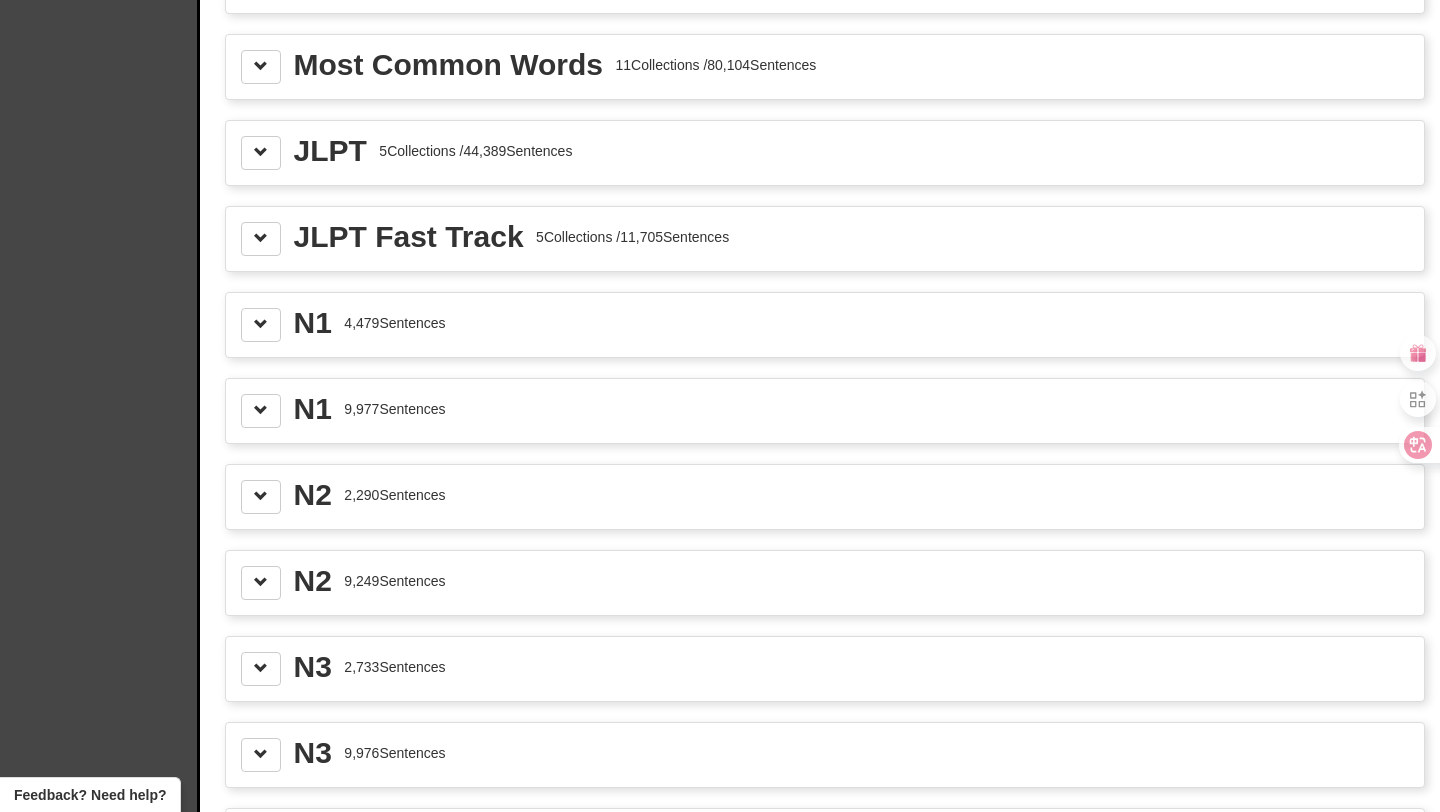 scroll, scrollTop: 2223, scrollLeft: 0, axis: vertical 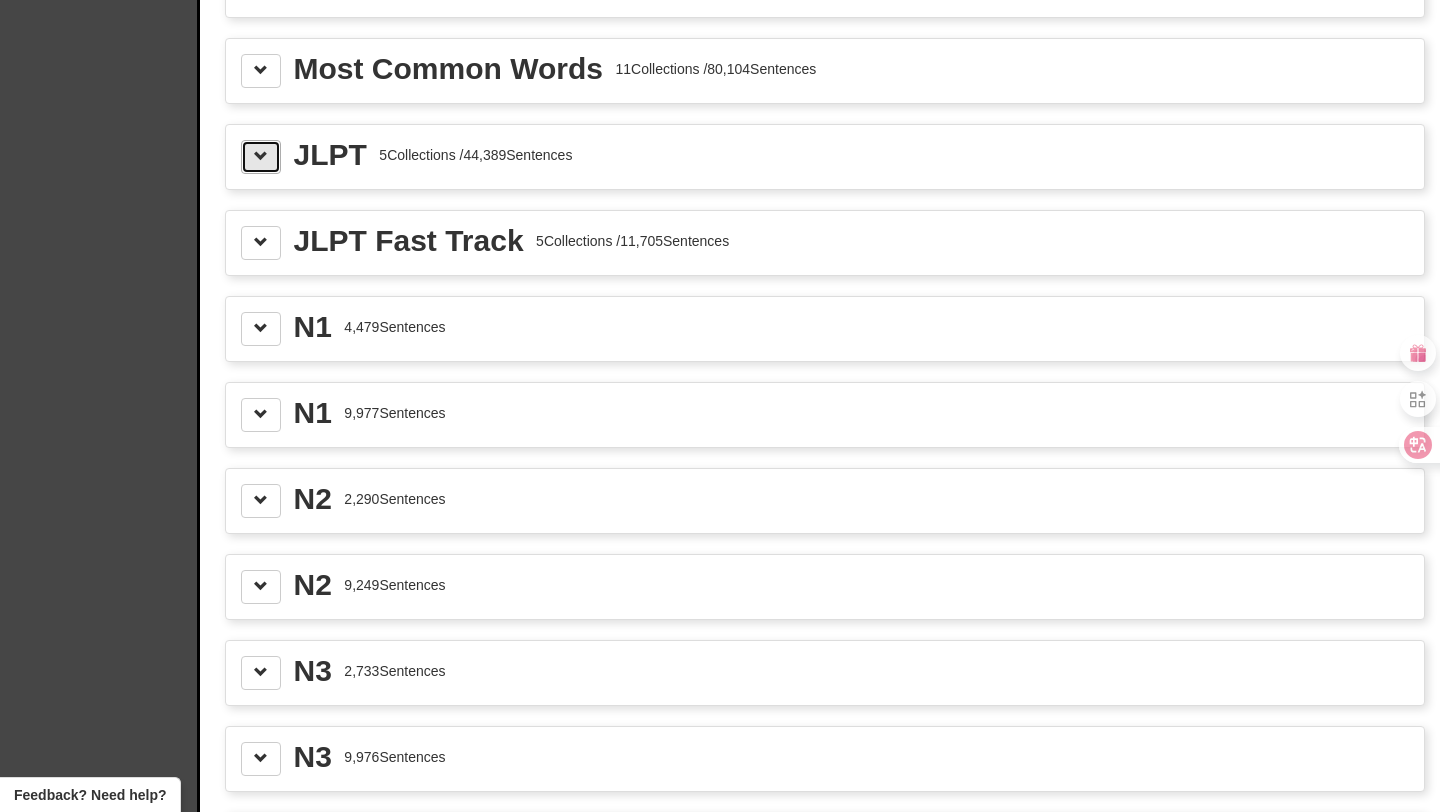 click at bounding box center (261, 157) 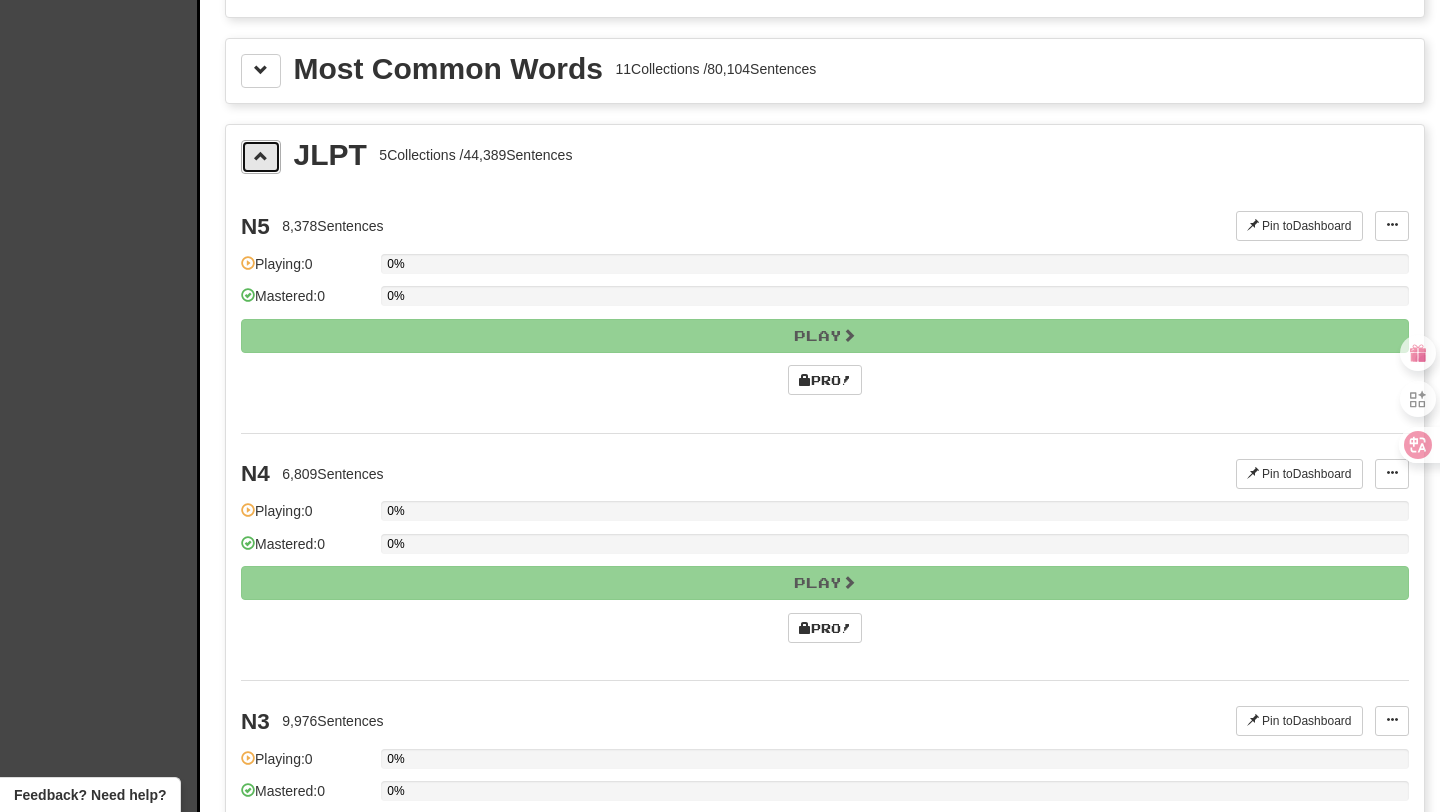 click at bounding box center (261, 157) 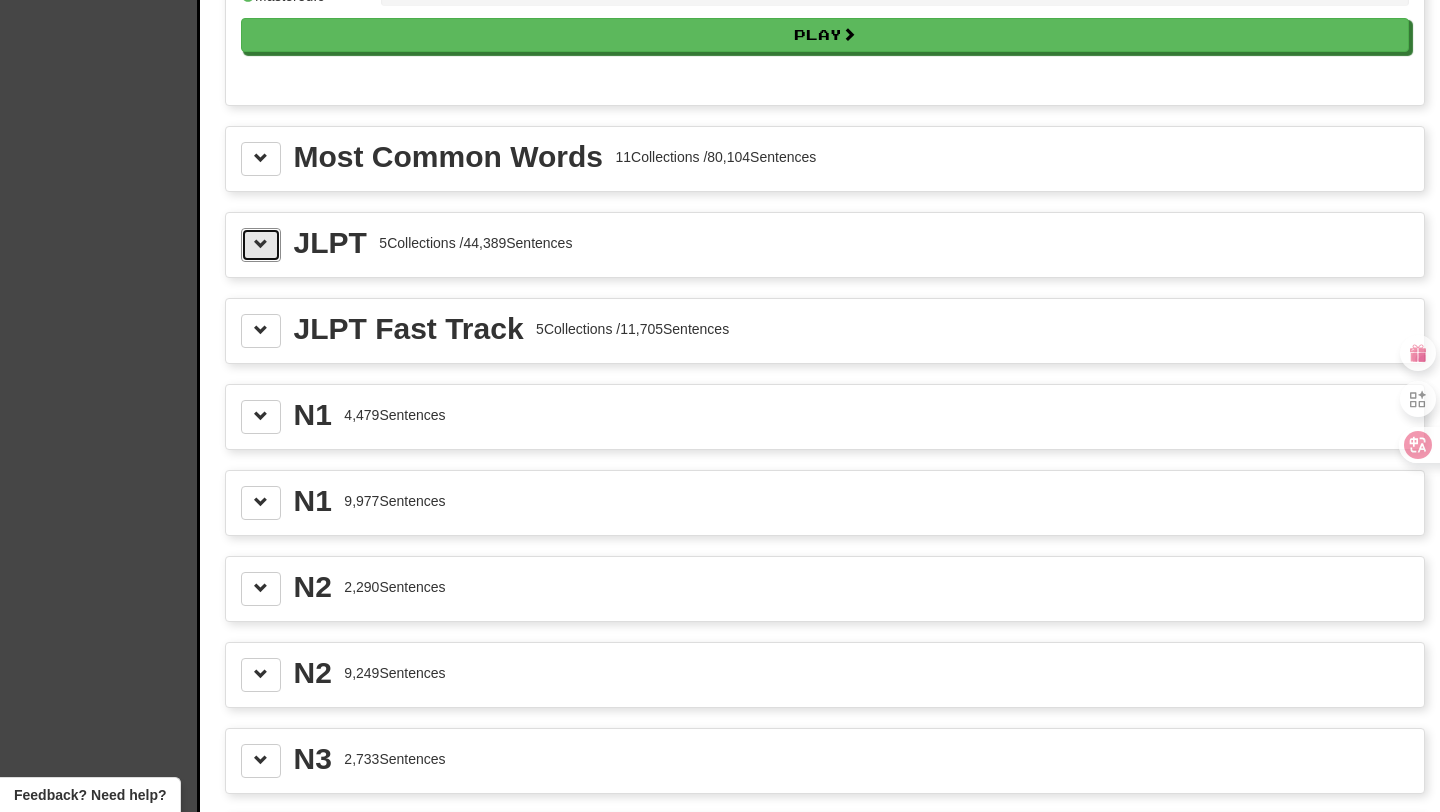 scroll, scrollTop: 2114, scrollLeft: 0, axis: vertical 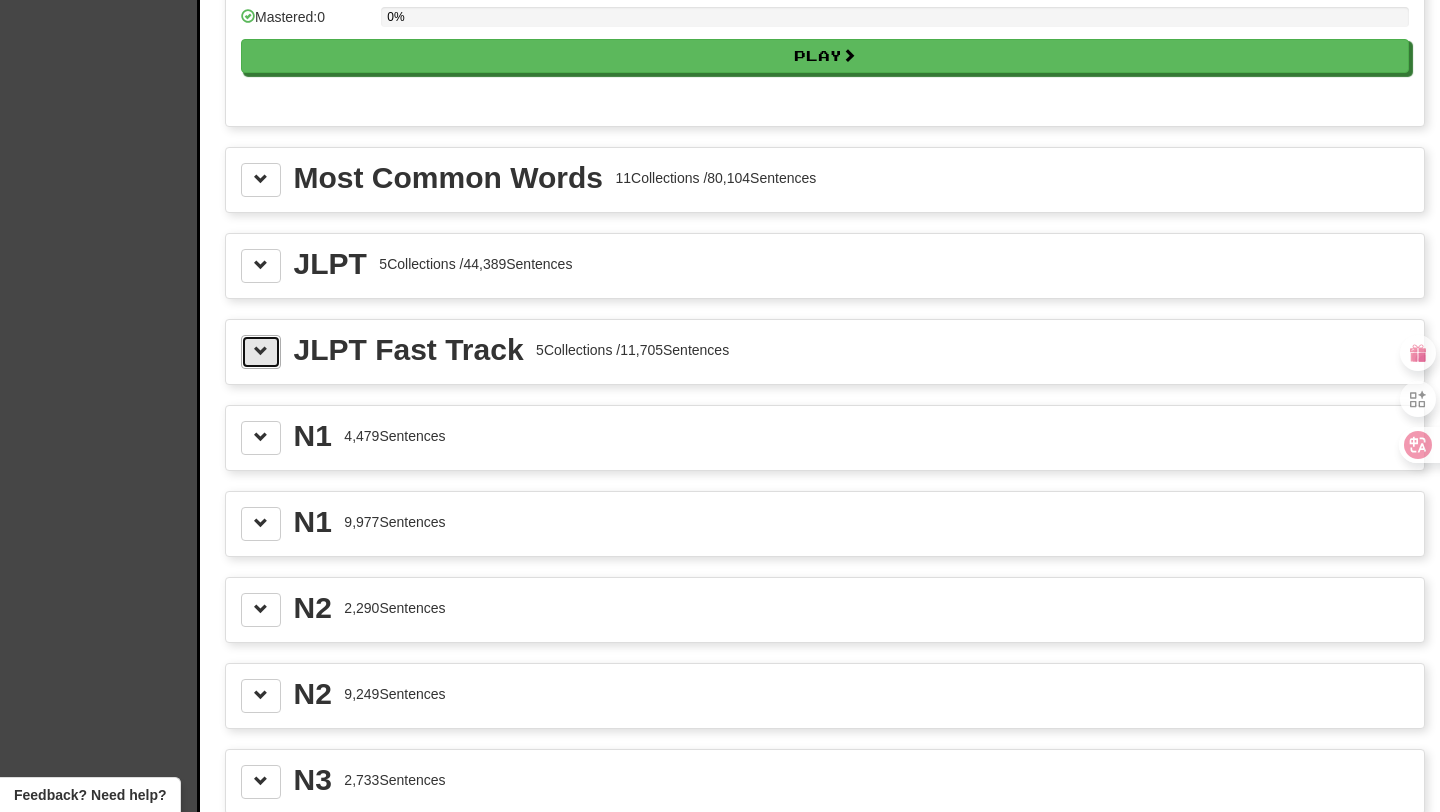 click at bounding box center [261, 352] 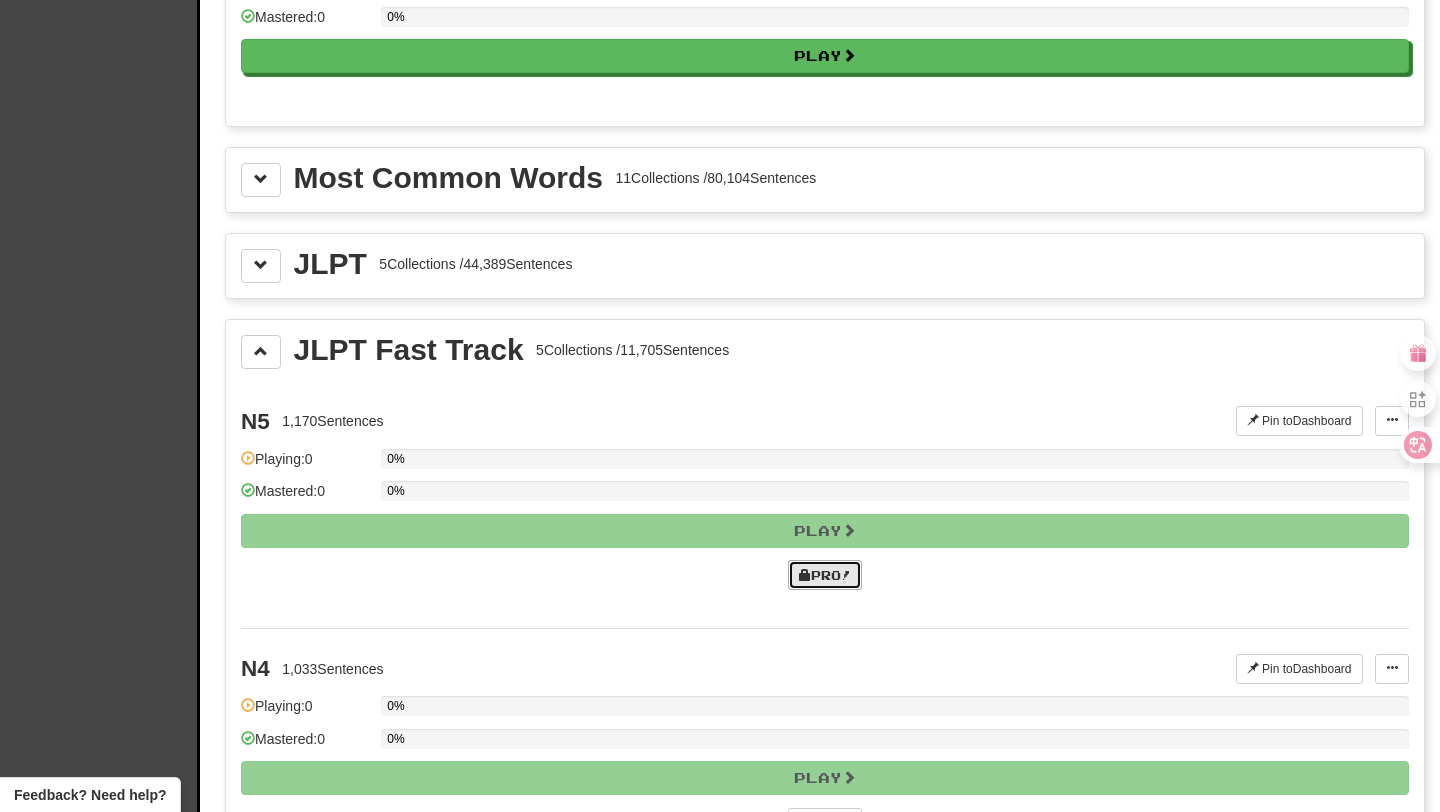 click on "Pro!" at bounding box center (825, 575) 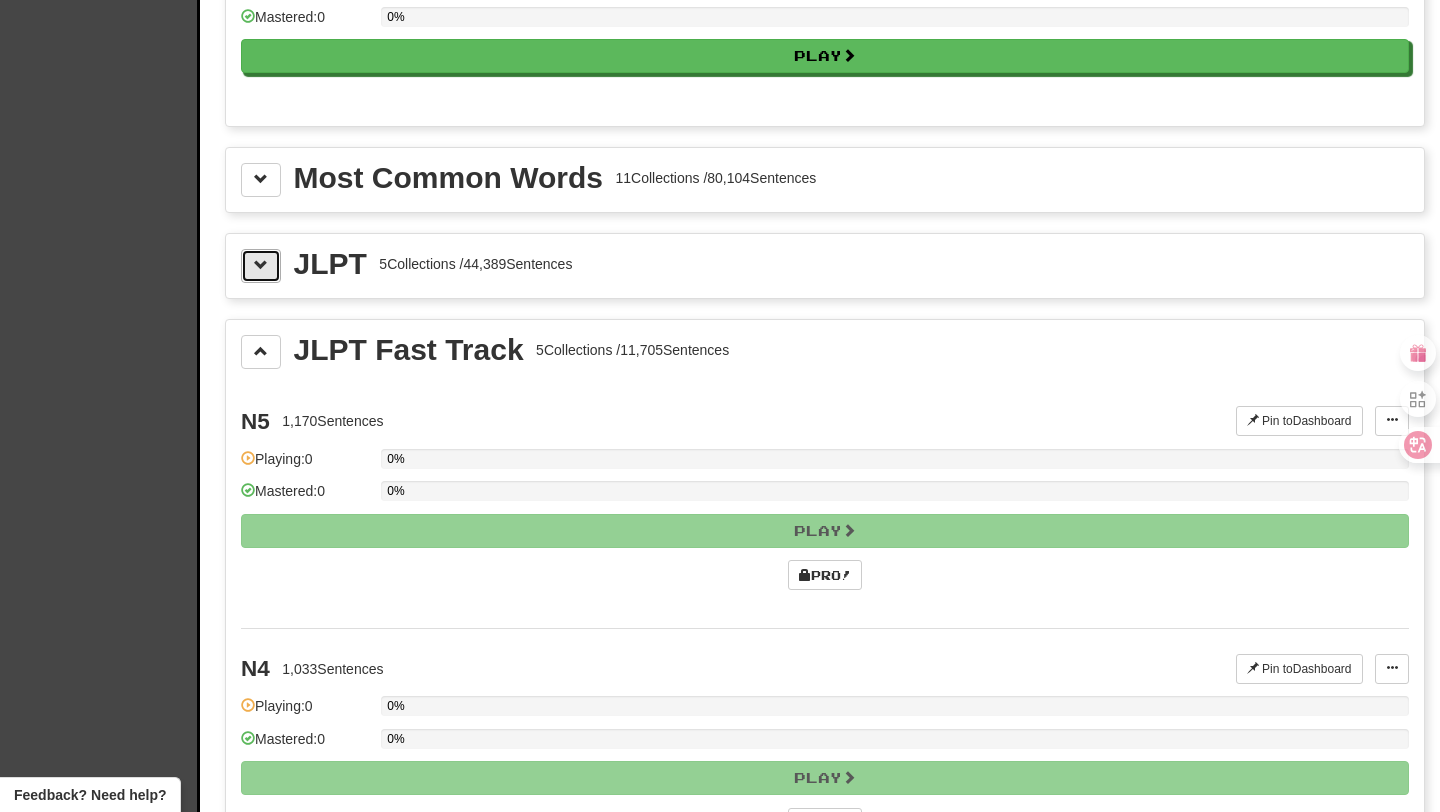 click at bounding box center [261, 266] 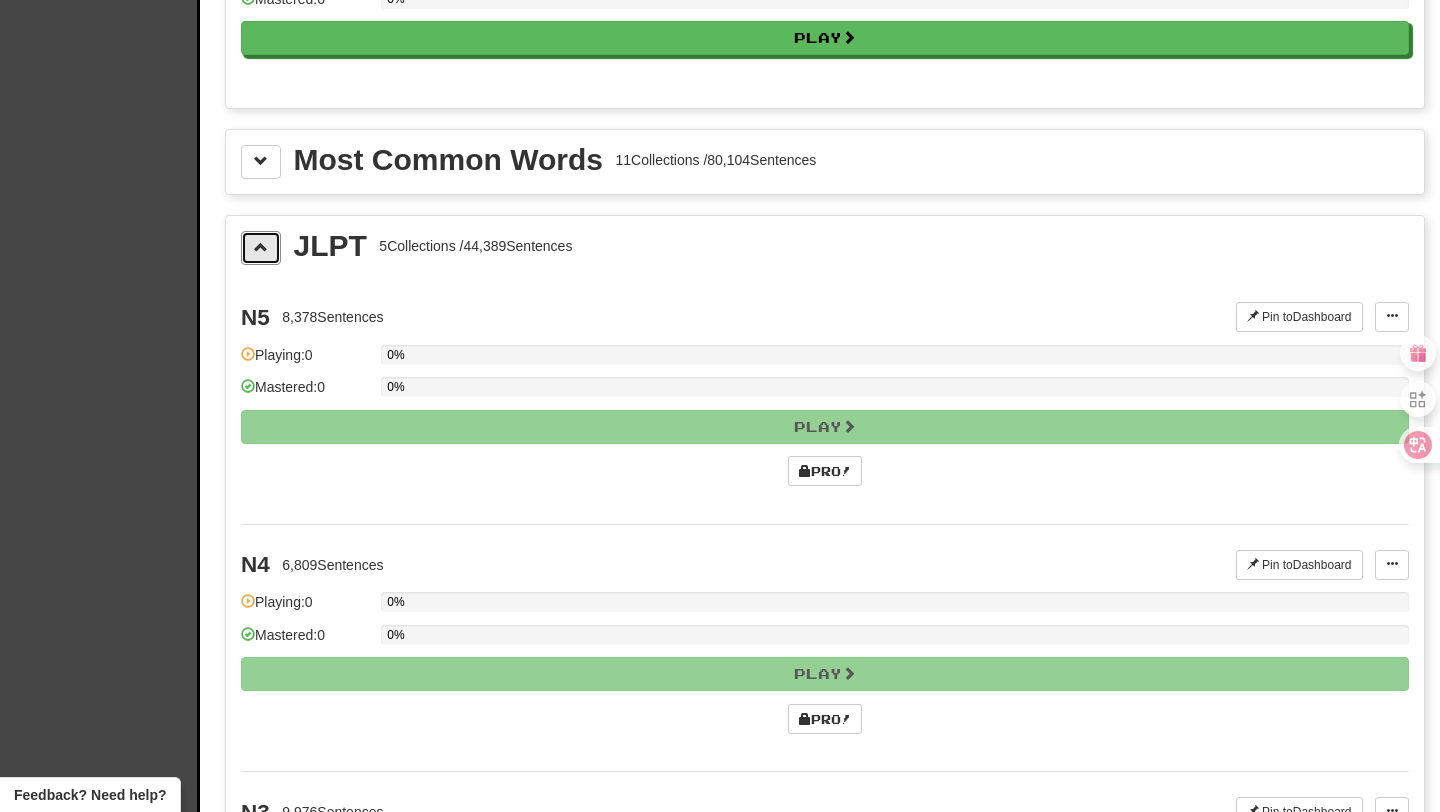 scroll, scrollTop: 2134, scrollLeft: 0, axis: vertical 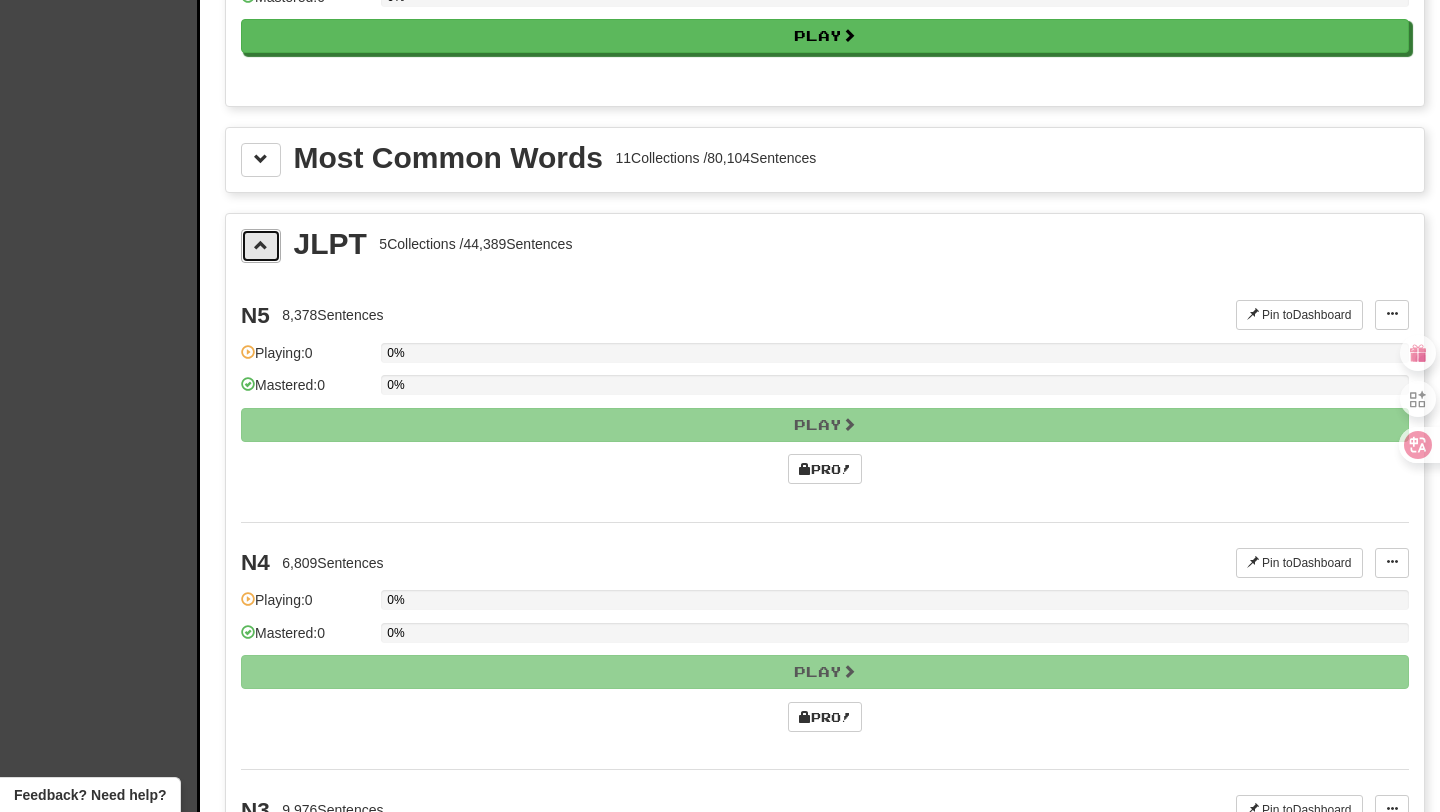 click at bounding box center [261, 246] 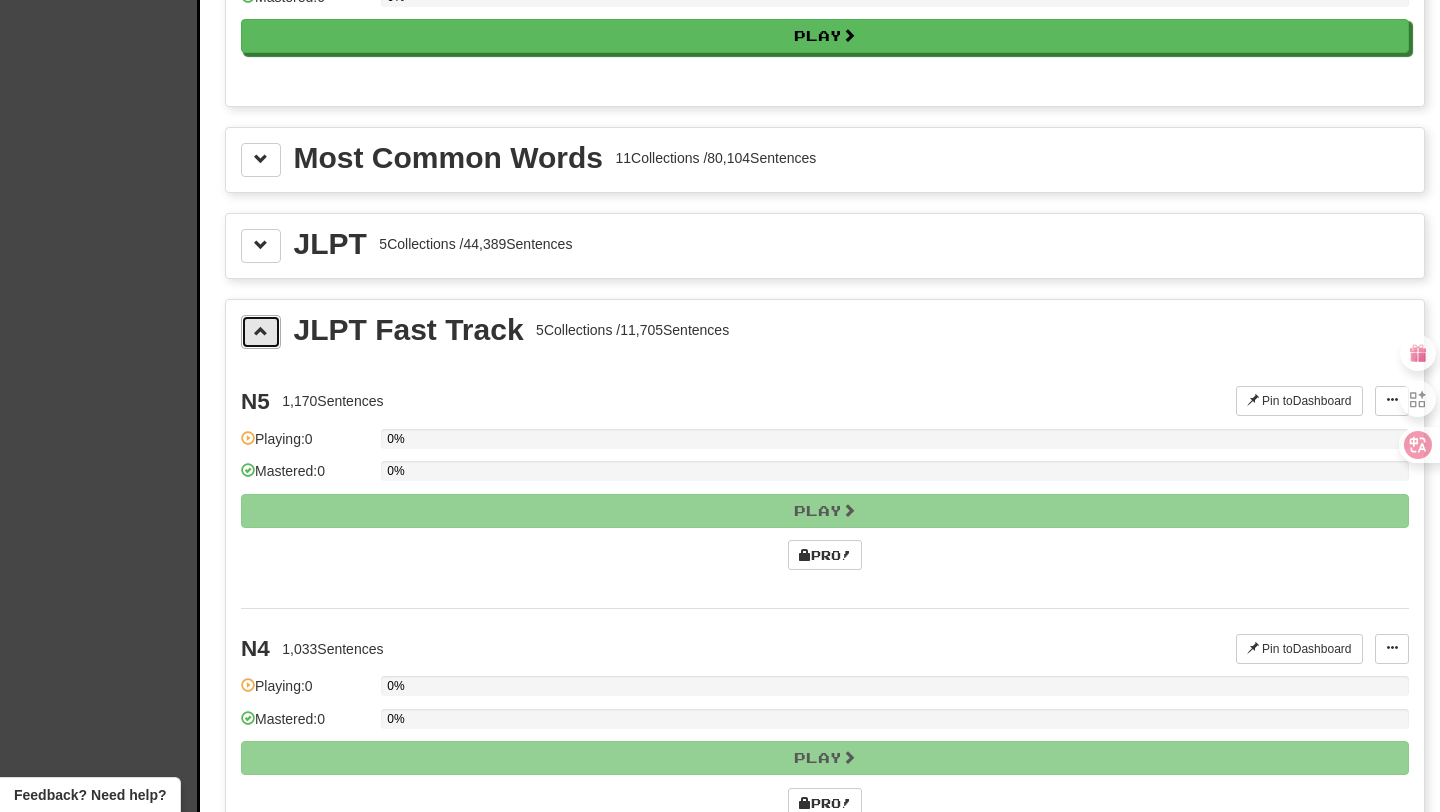 click at bounding box center [261, 332] 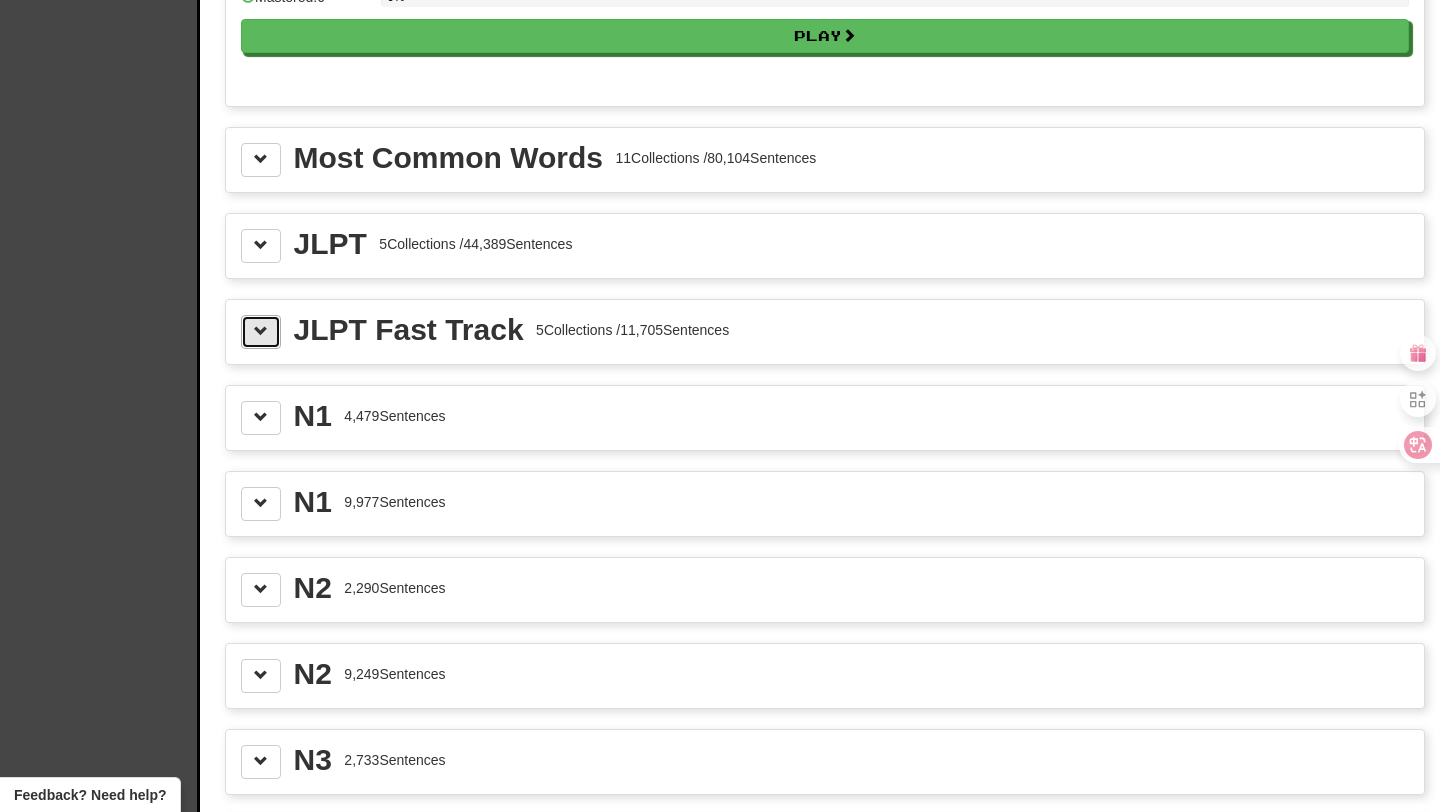 scroll, scrollTop: 2334, scrollLeft: 0, axis: vertical 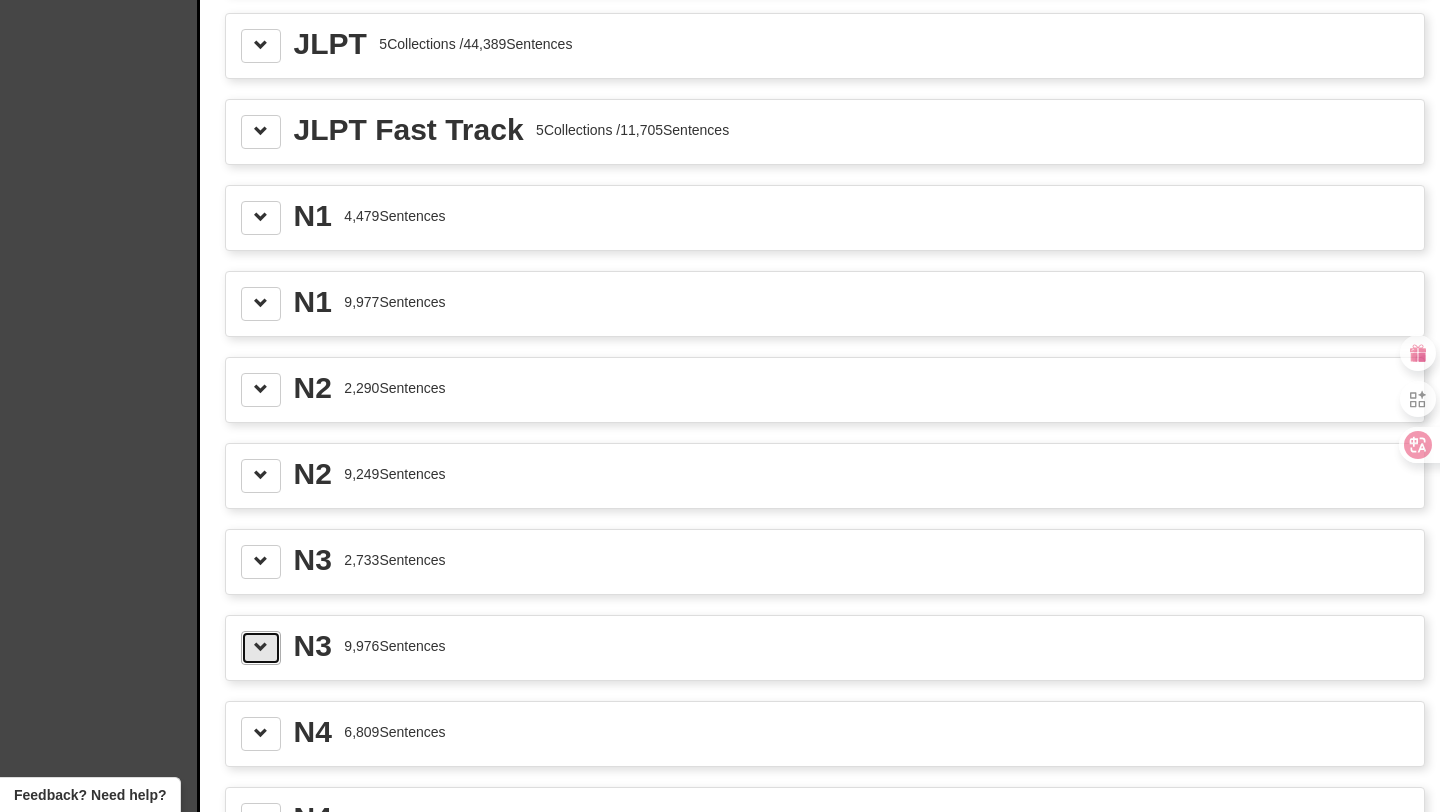 click at bounding box center [261, 647] 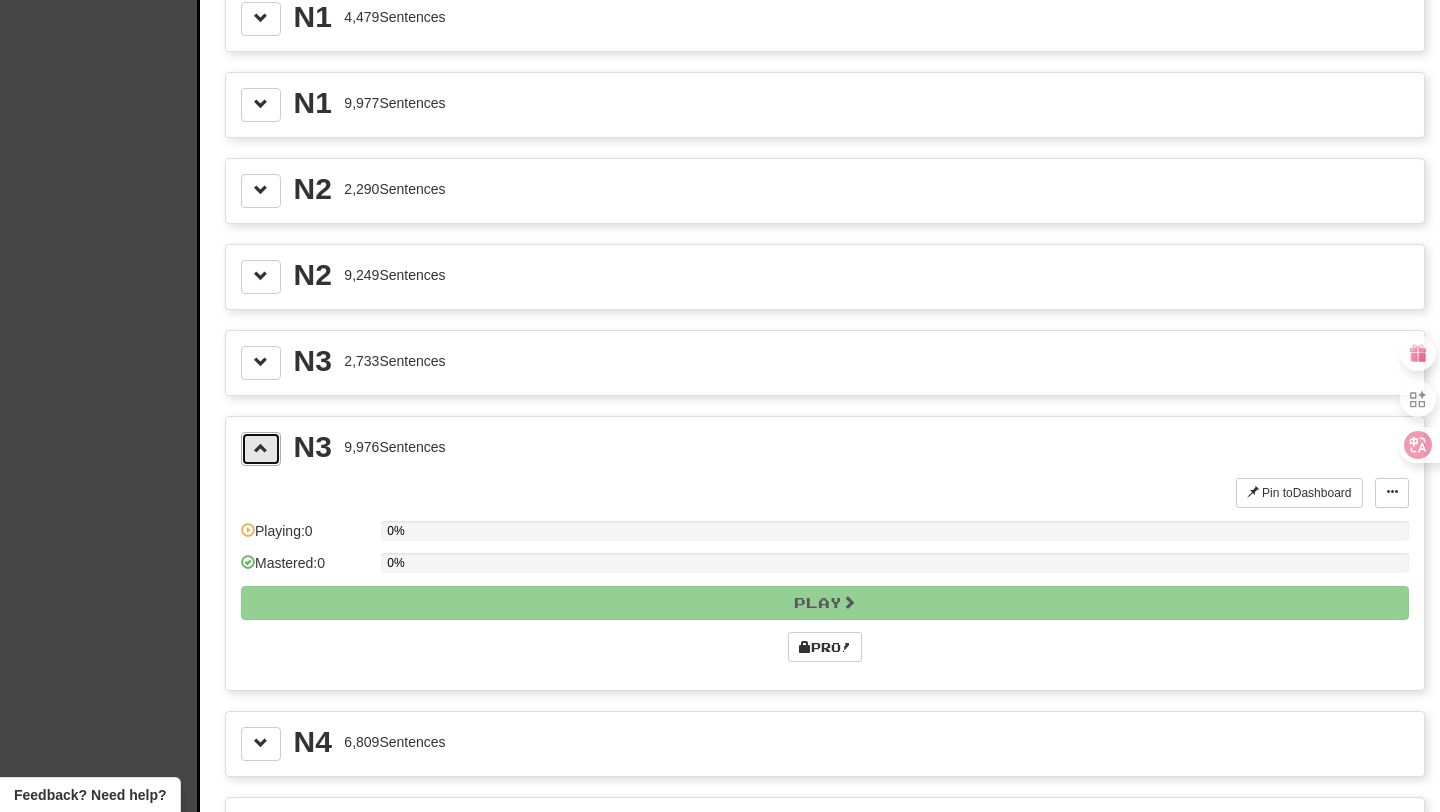 scroll, scrollTop: 2552, scrollLeft: 0, axis: vertical 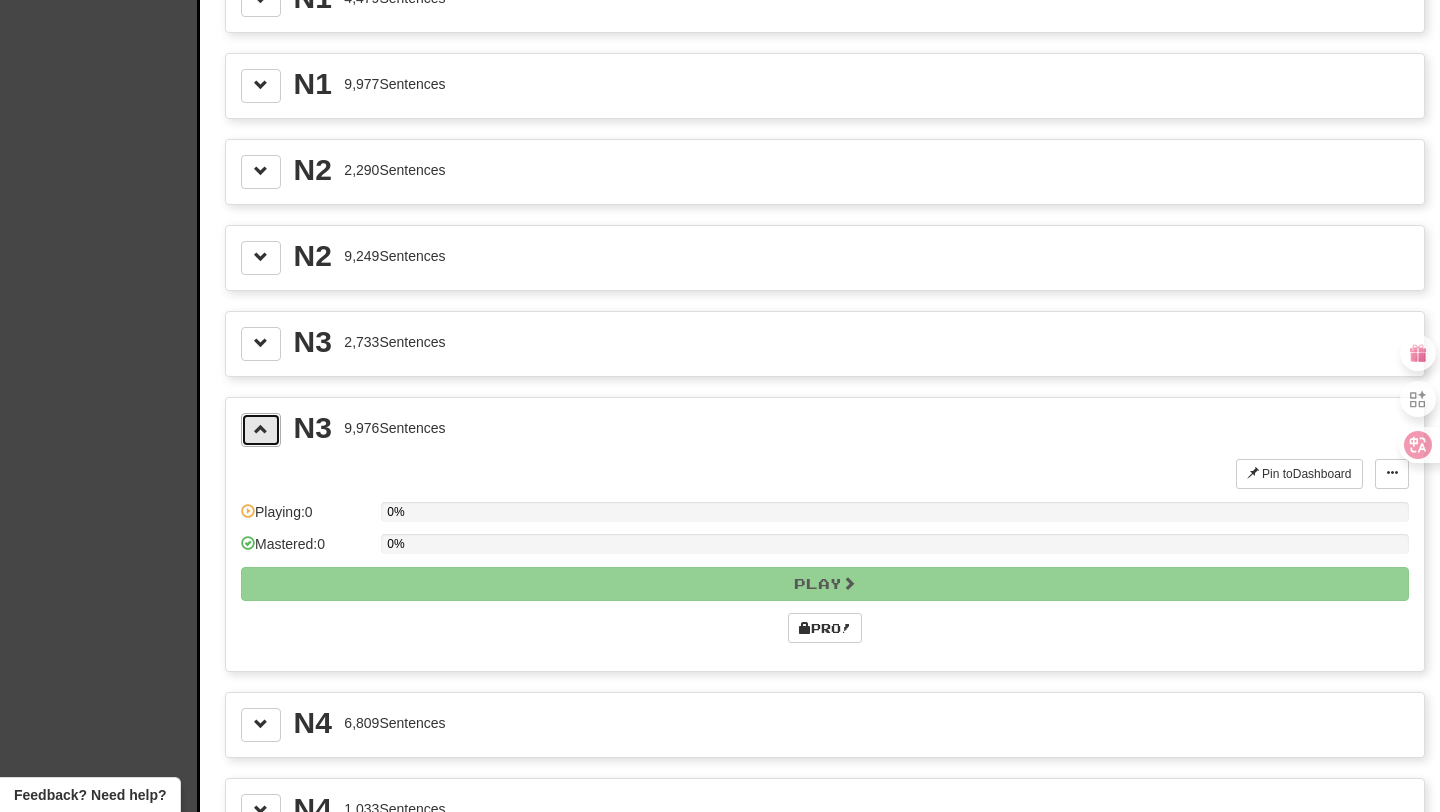 click at bounding box center (261, 429) 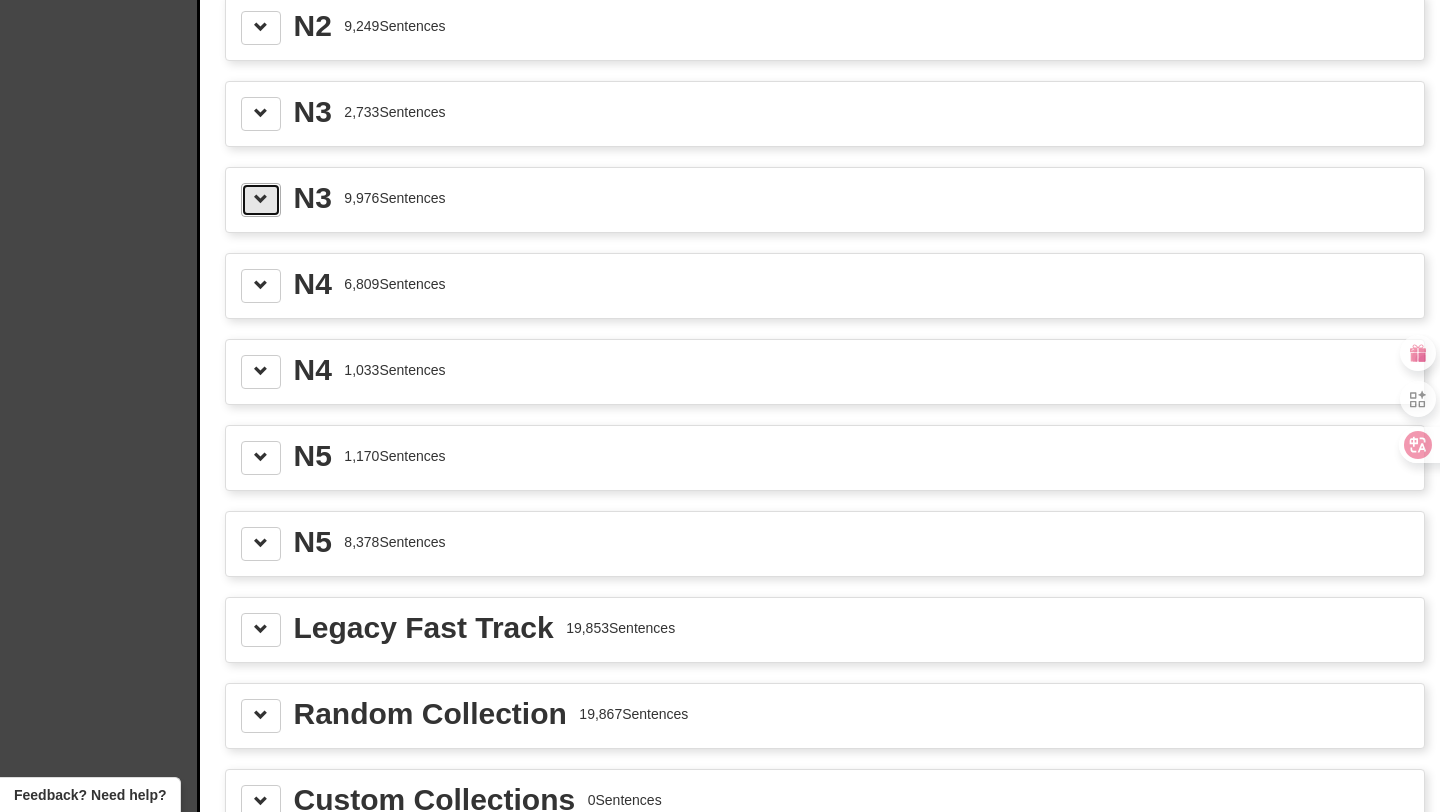 scroll, scrollTop: 2894, scrollLeft: 0, axis: vertical 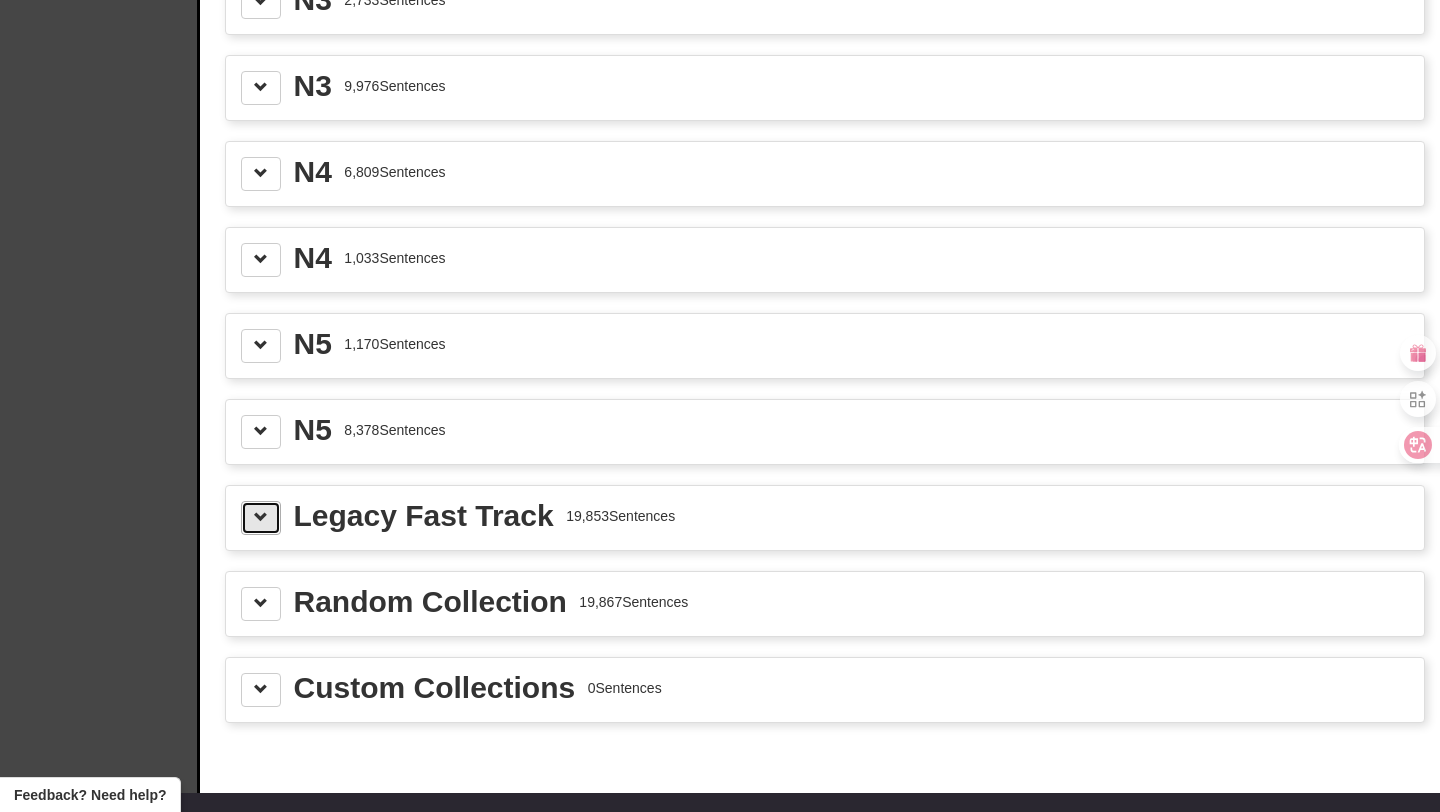 click at bounding box center [261, 518] 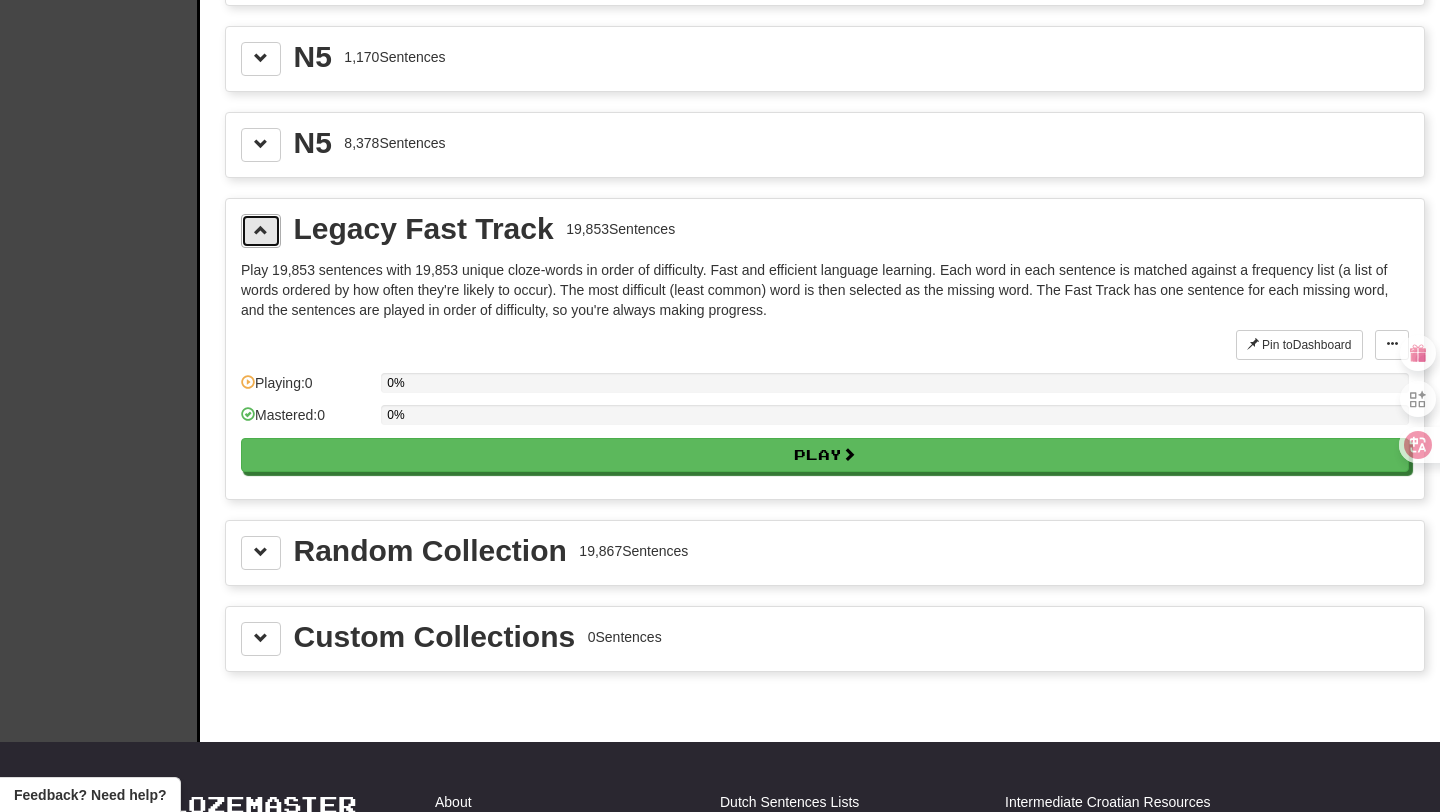 scroll, scrollTop: 3186, scrollLeft: 0, axis: vertical 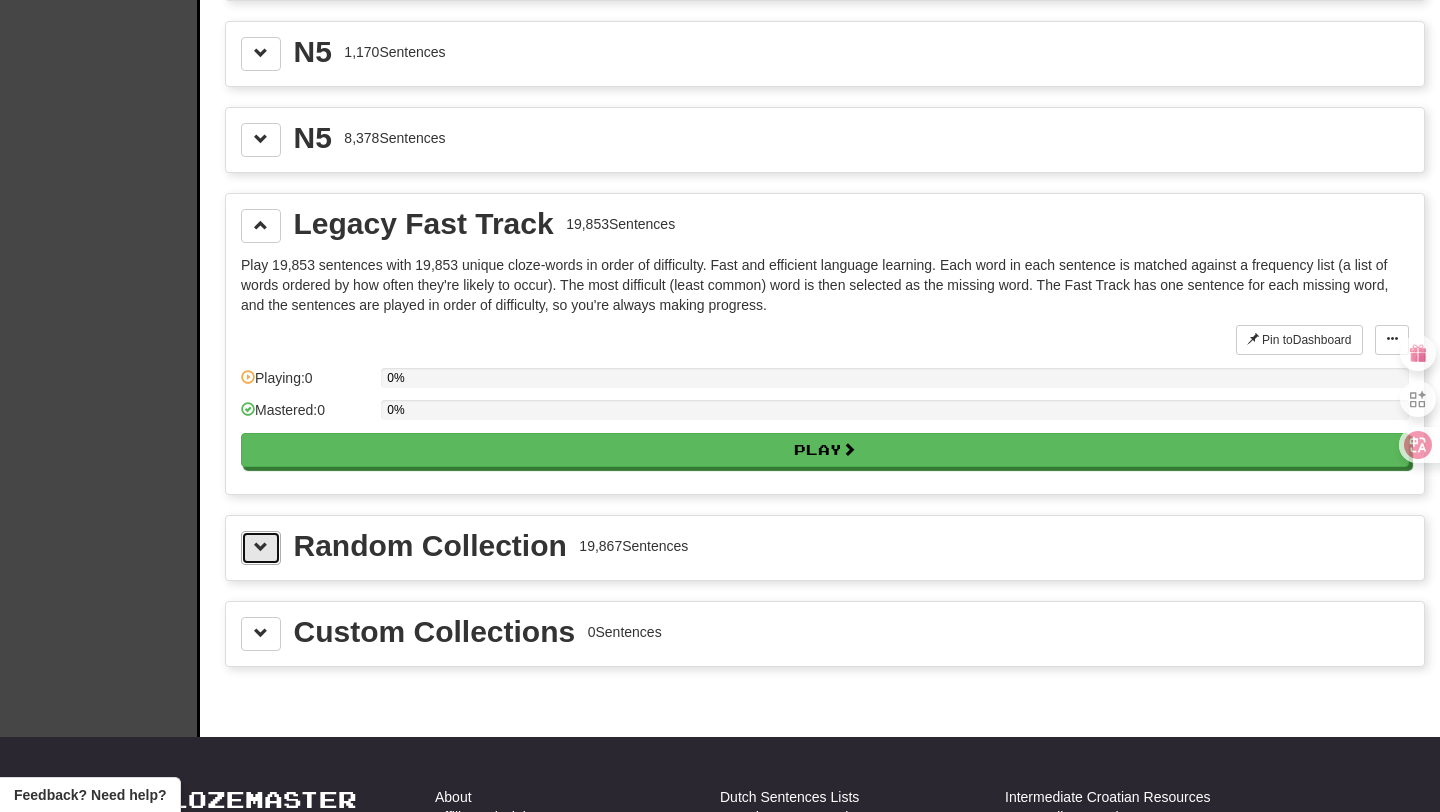 click at bounding box center (261, 547) 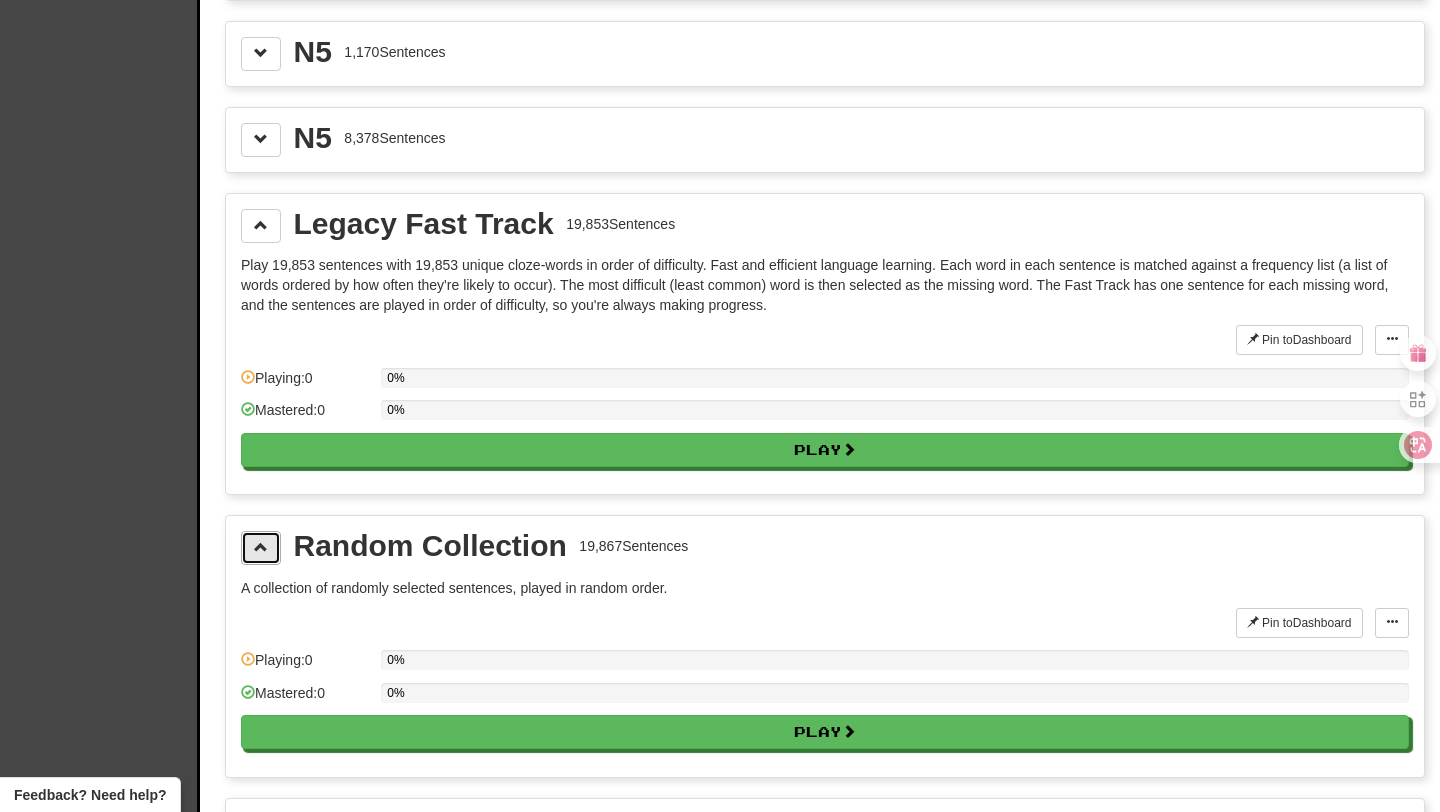 click at bounding box center (261, 547) 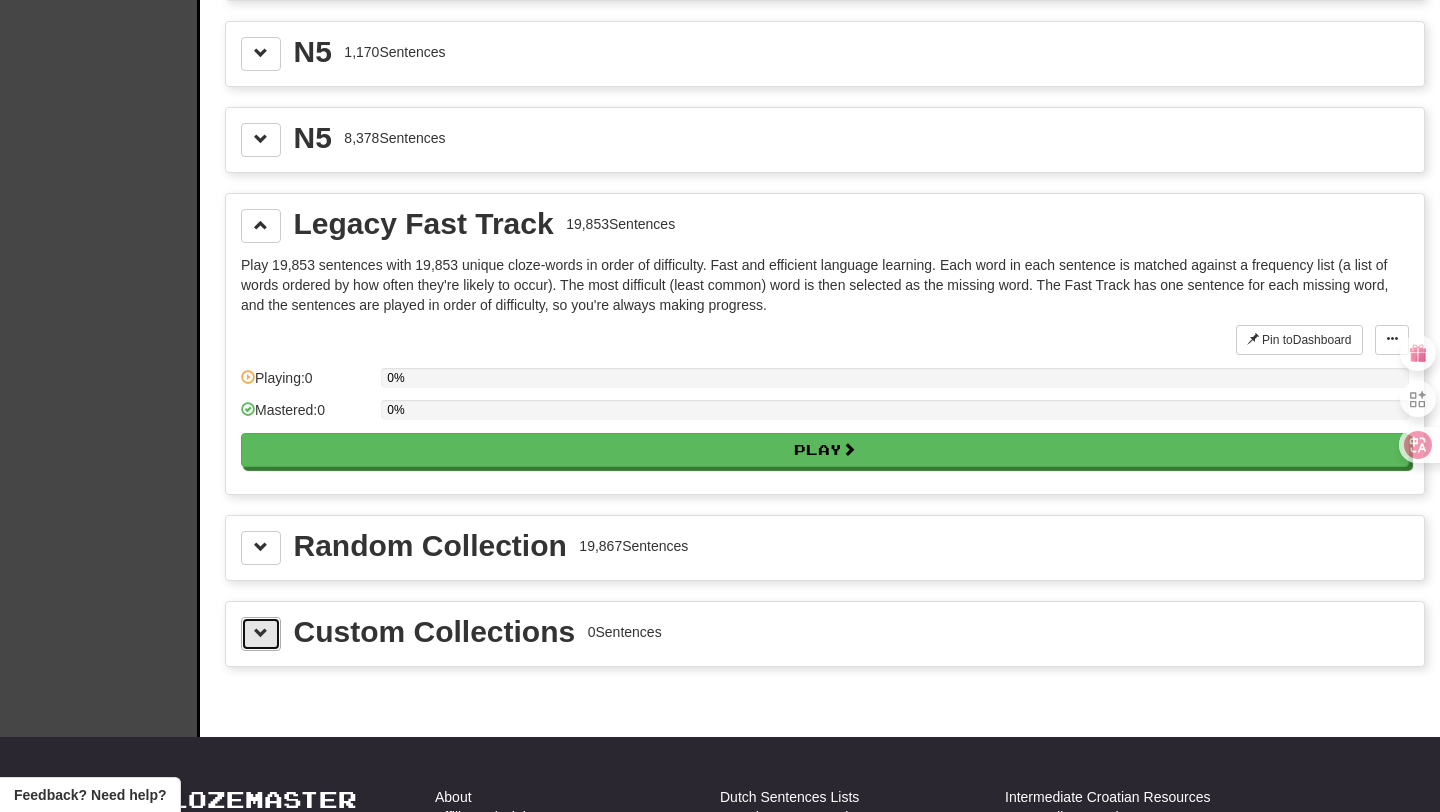 click at bounding box center [261, 634] 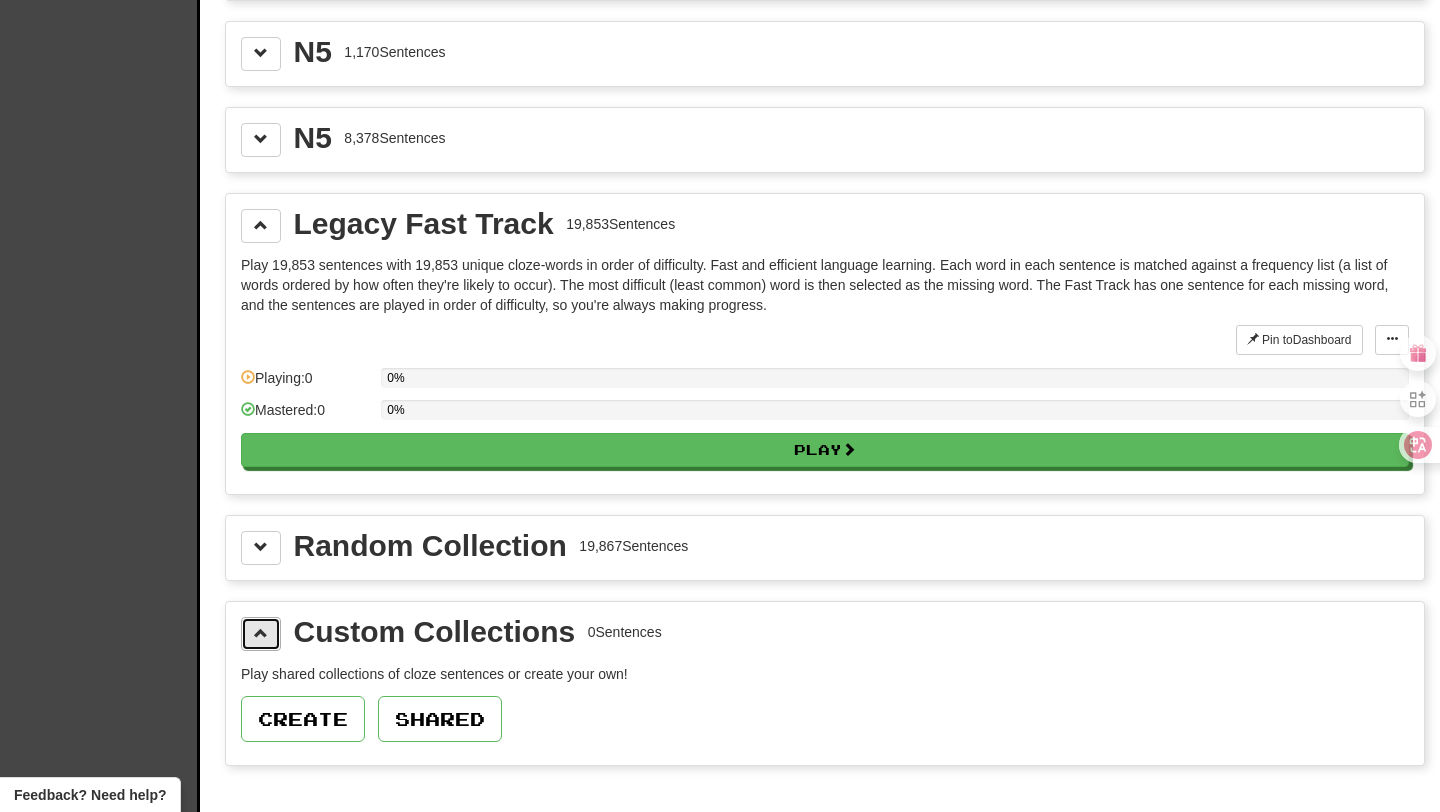 click at bounding box center [261, 634] 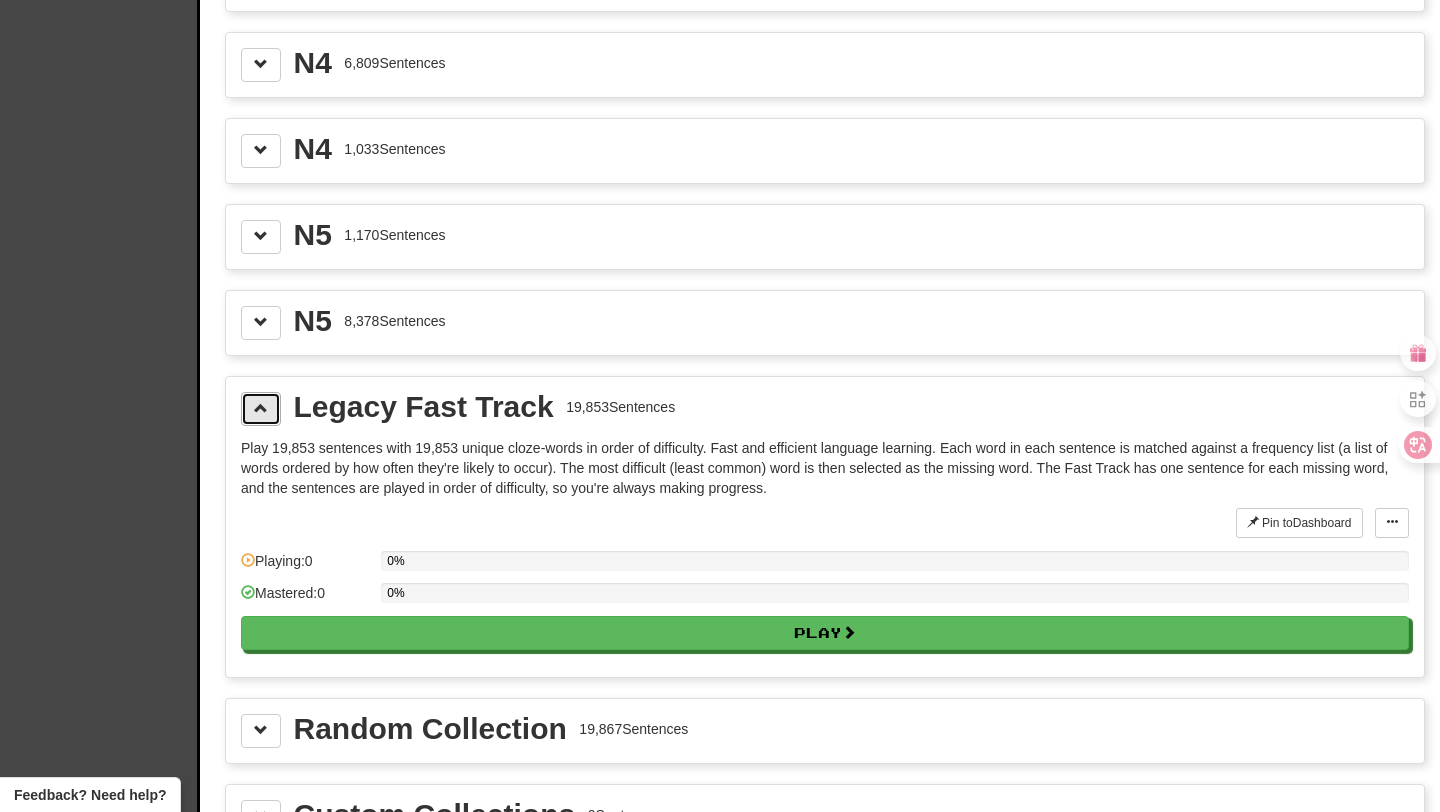 click at bounding box center (261, 408) 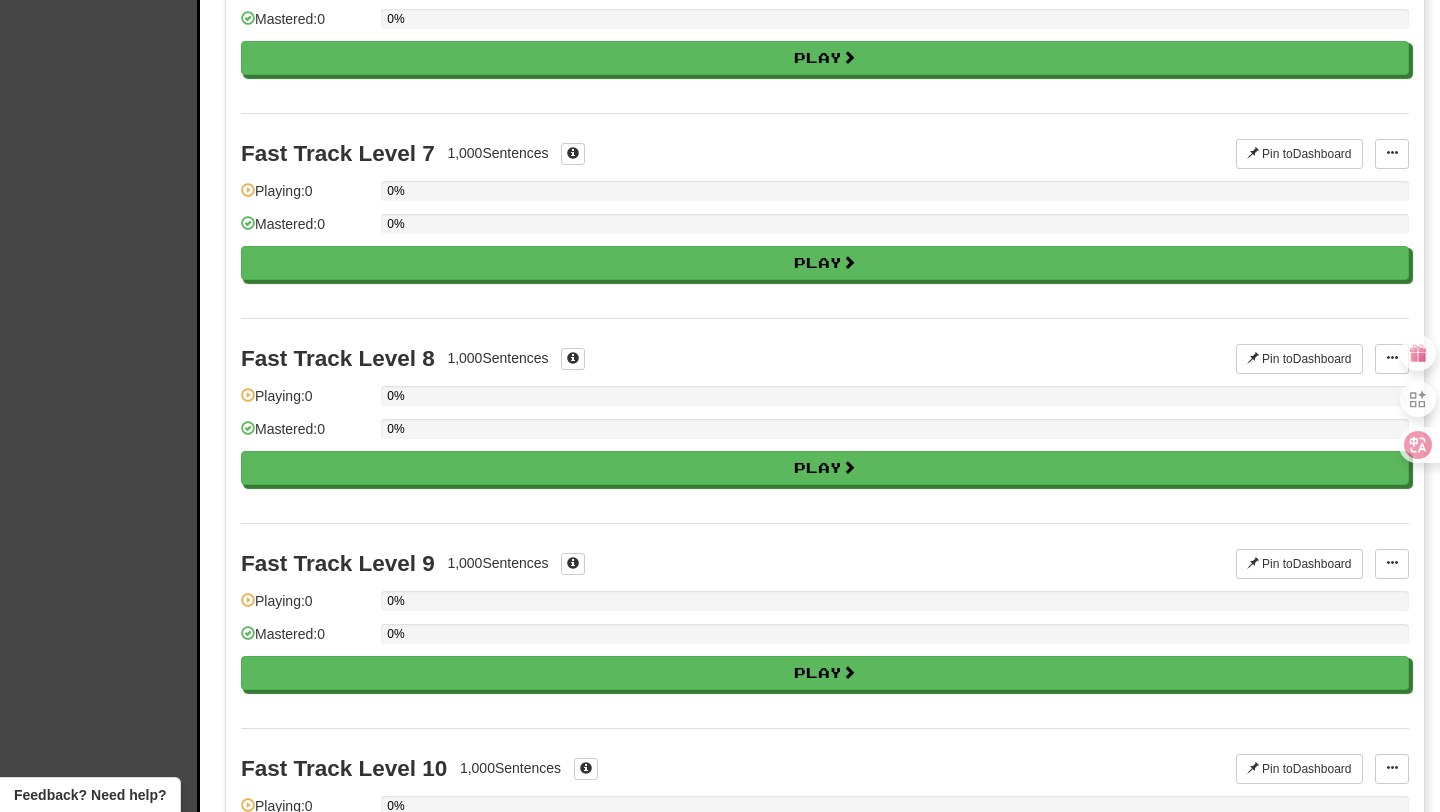 scroll, scrollTop: 1288, scrollLeft: 0, axis: vertical 